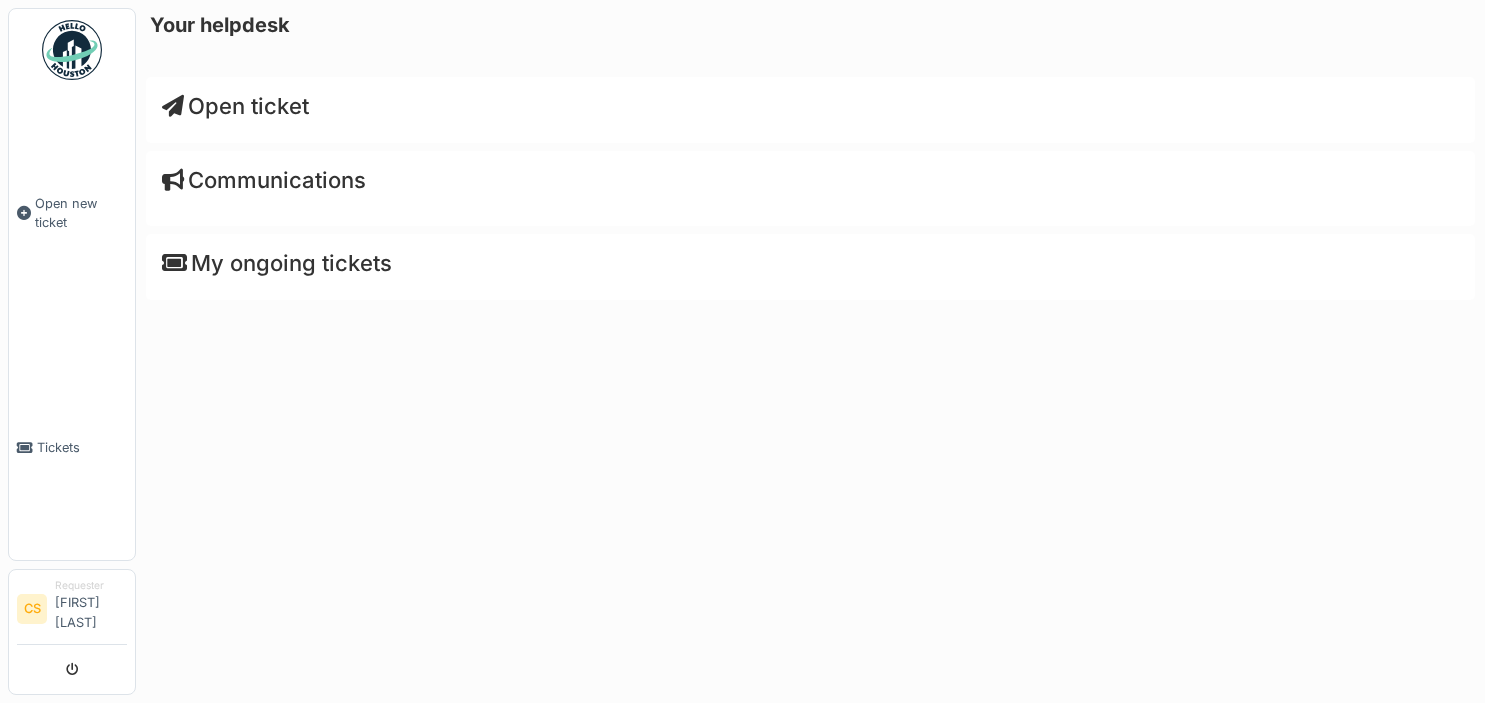 scroll, scrollTop: 0, scrollLeft: 0, axis: both 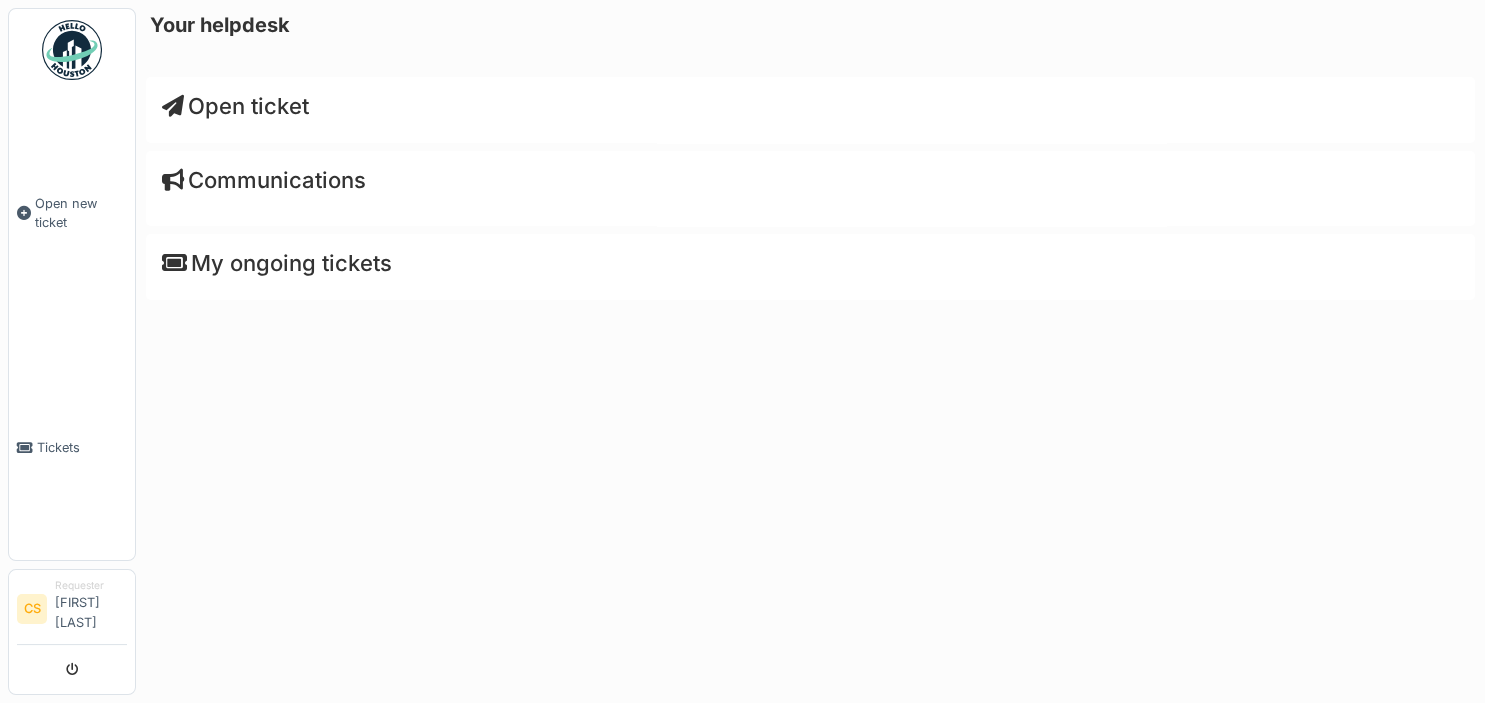 click on "Open ticket" at bounding box center [235, 106] 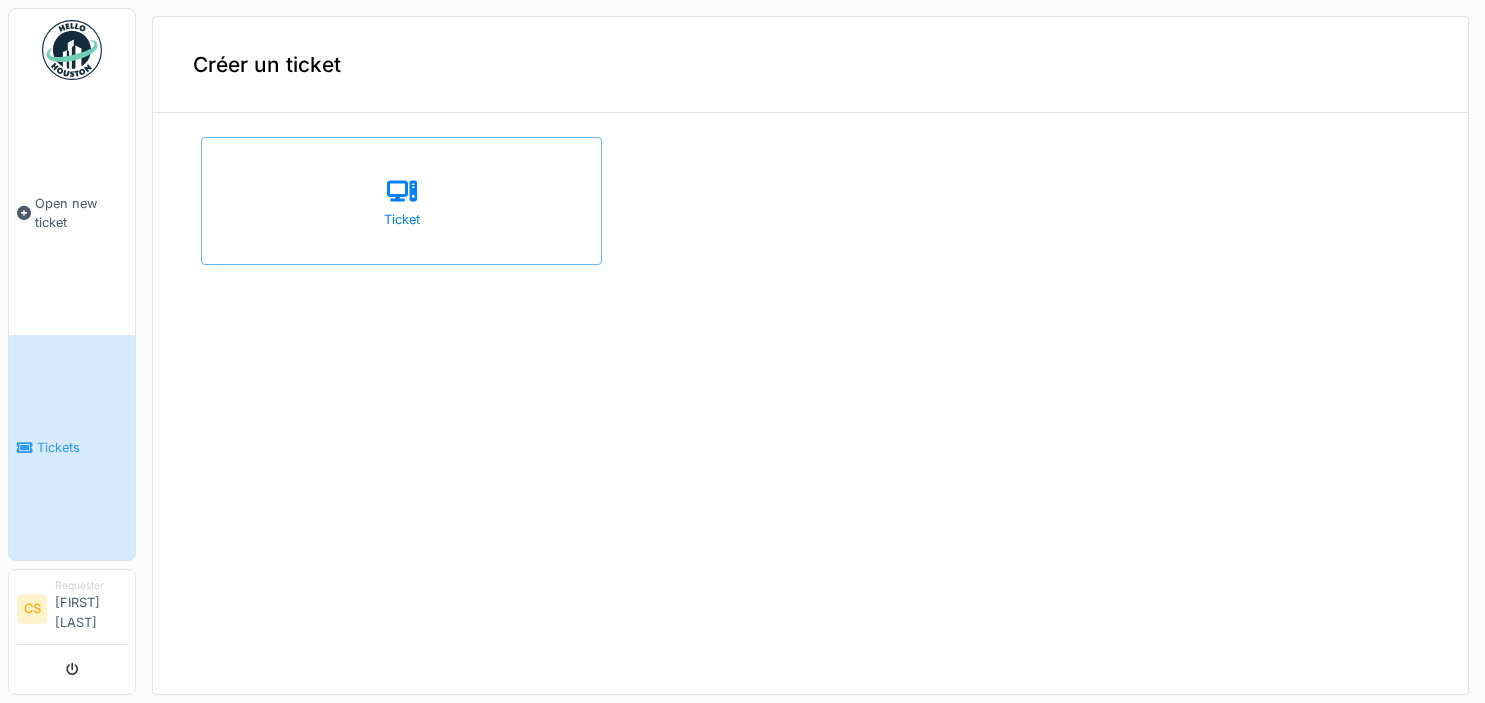 scroll, scrollTop: 0, scrollLeft: 0, axis: both 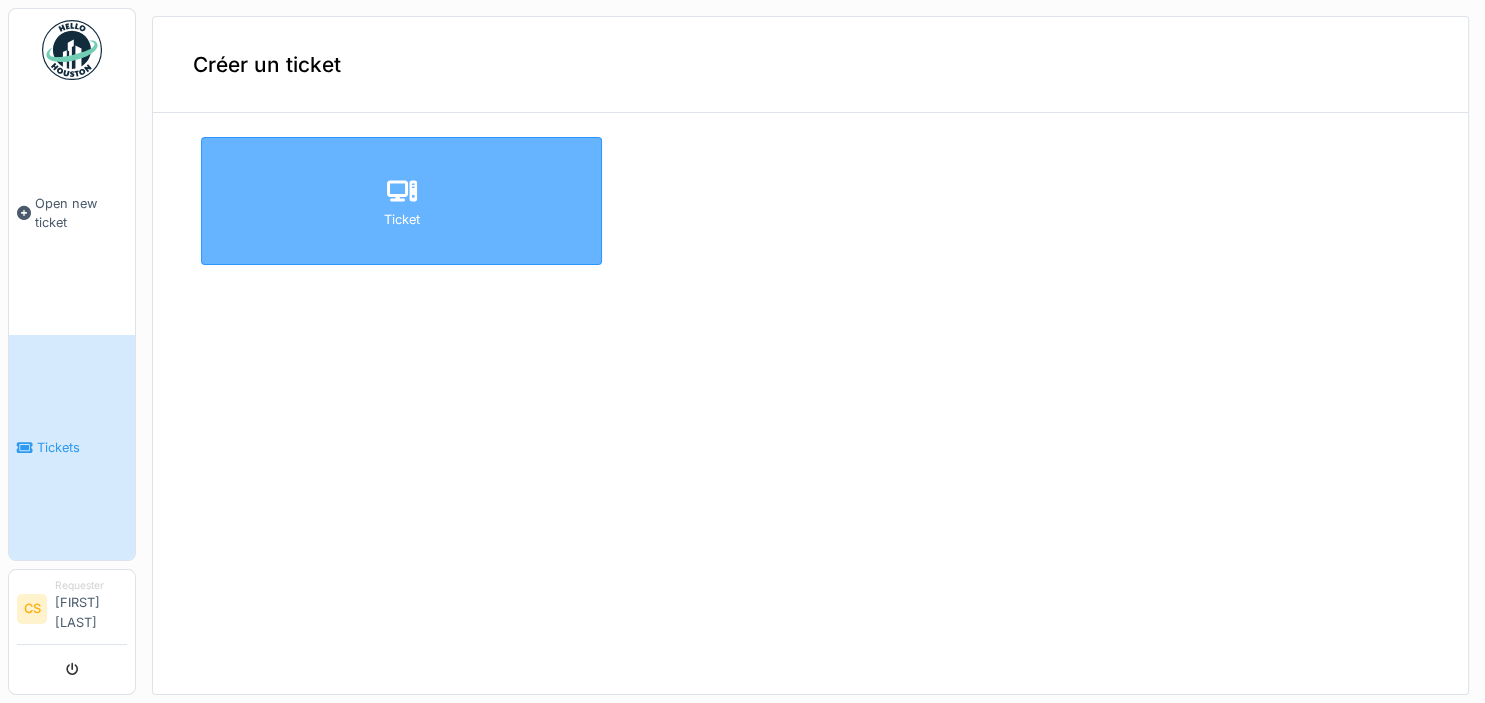 click on "Ticket" at bounding box center (401, 201) 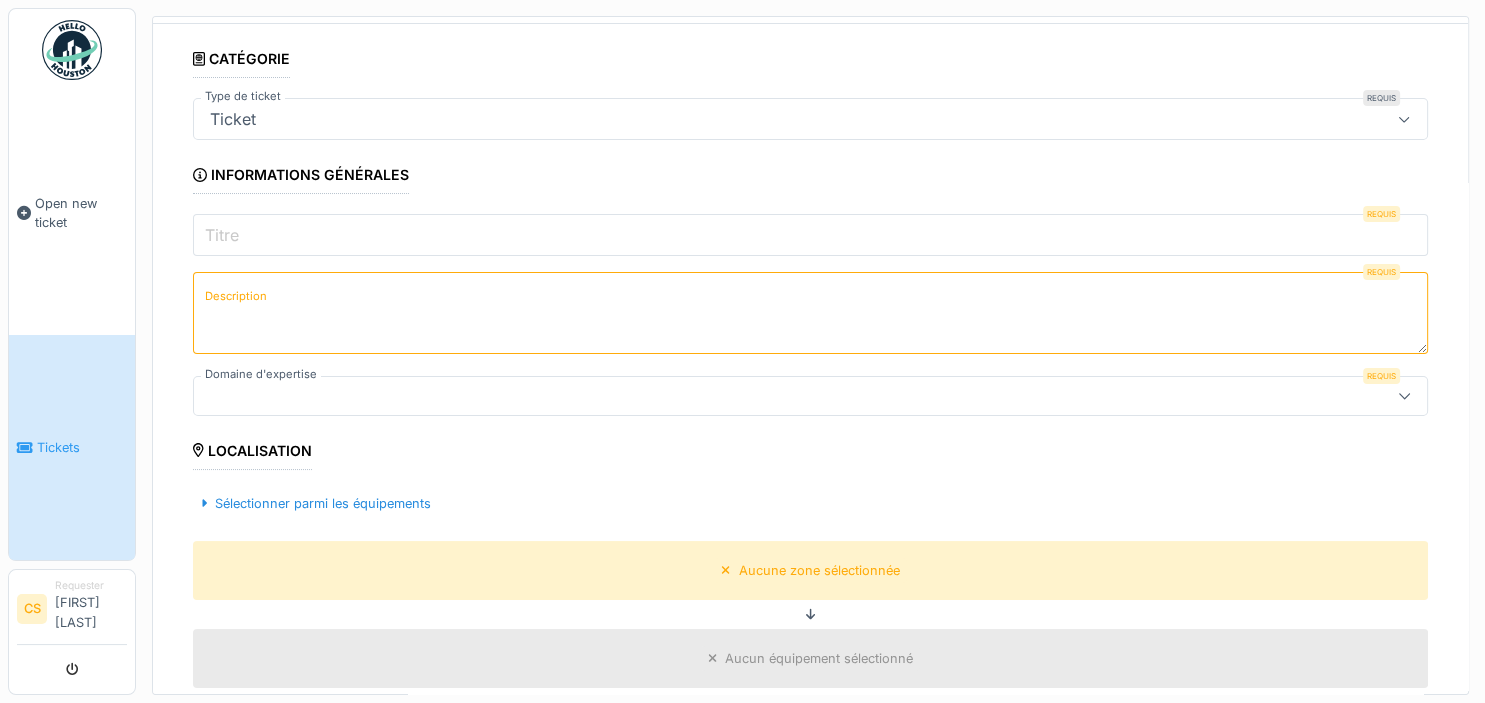 scroll, scrollTop: 29, scrollLeft: 0, axis: vertical 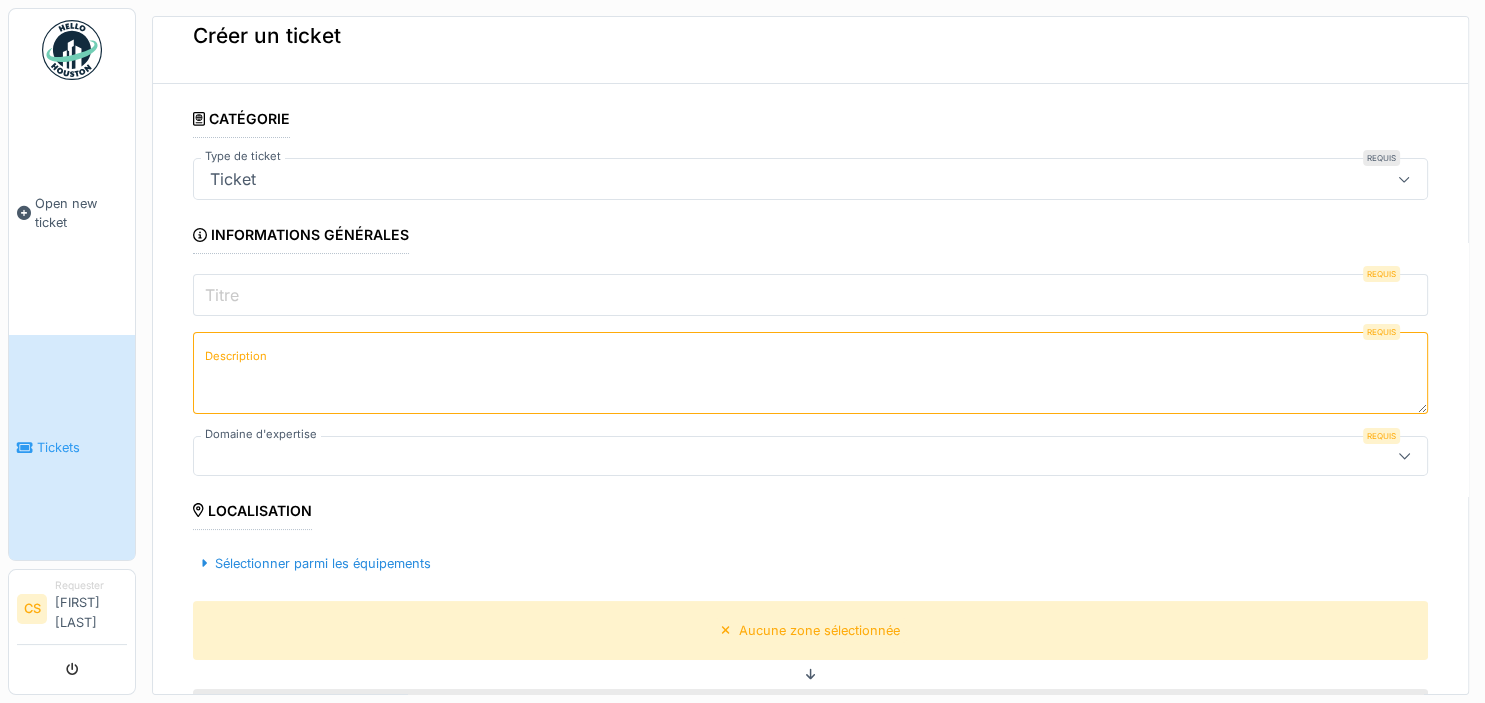 click at bounding box center (1404, 179) 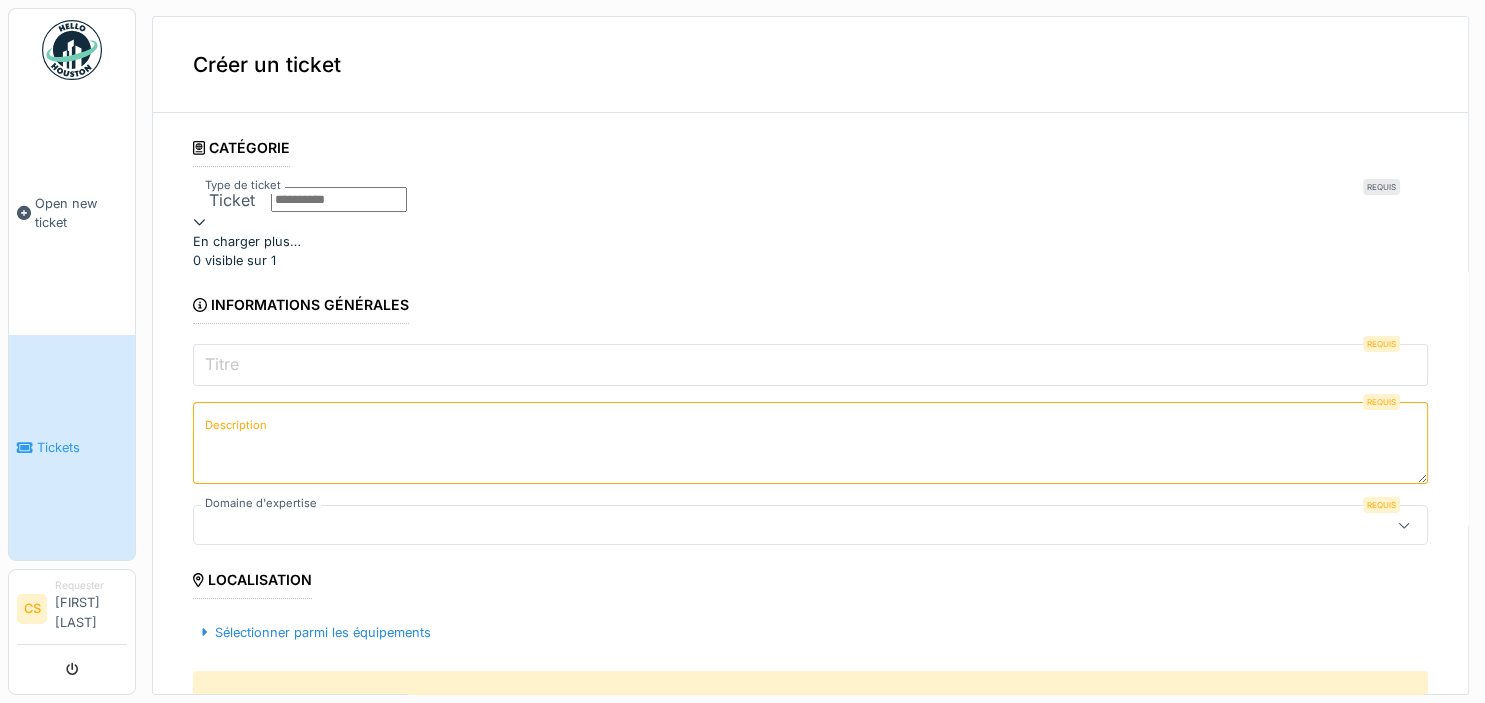 scroll, scrollTop: 0, scrollLeft: 0, axis: both 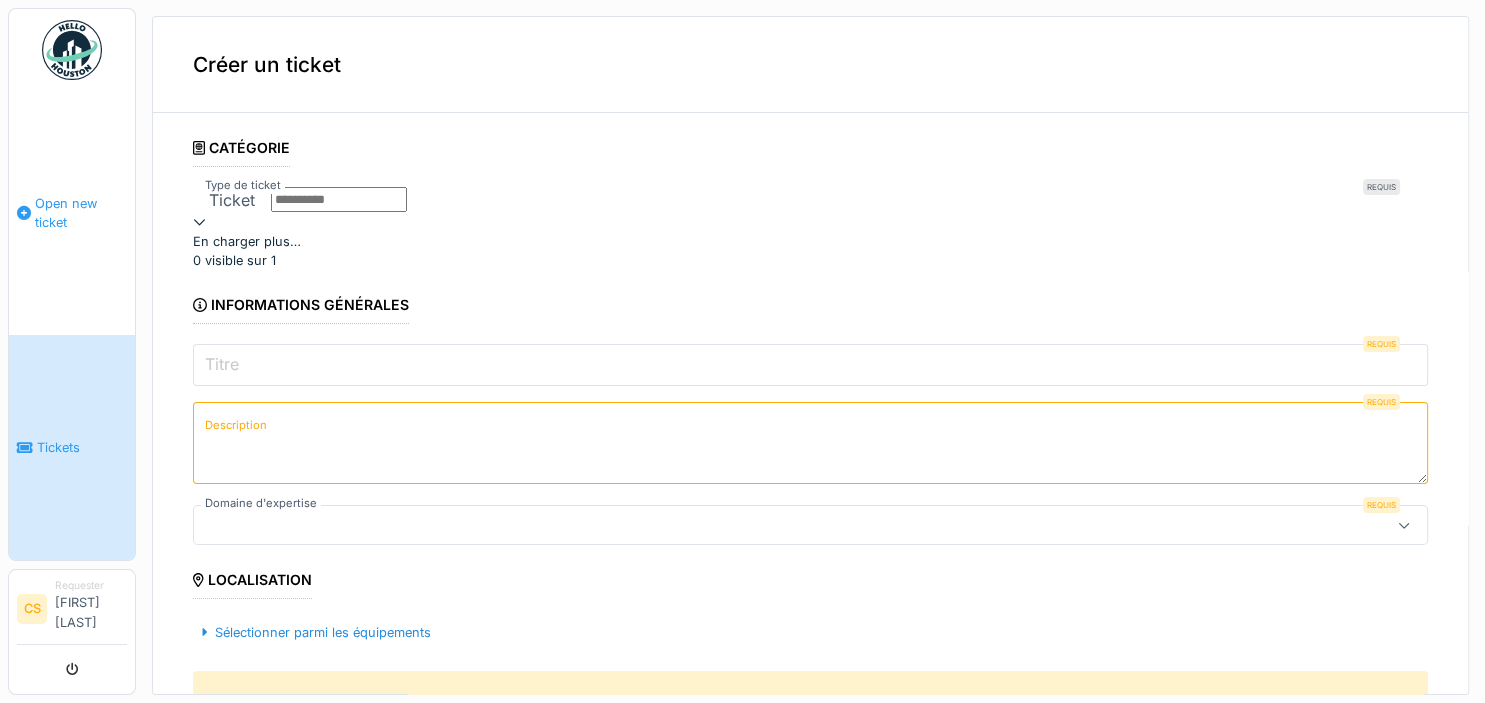 click on "Open new ticket" at bounding box center [72, 213] 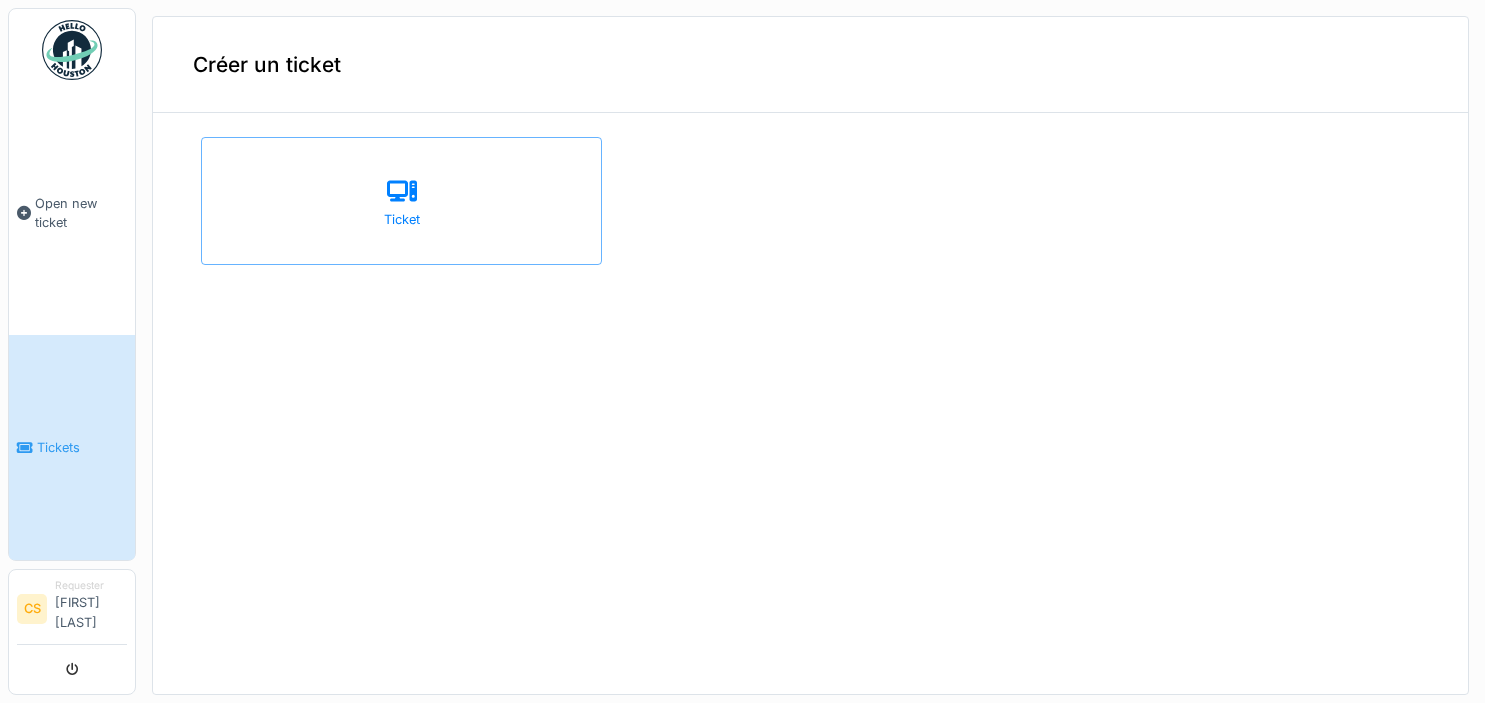 scroll, scrollTop: 0, scrollLeft: 0, axis: both 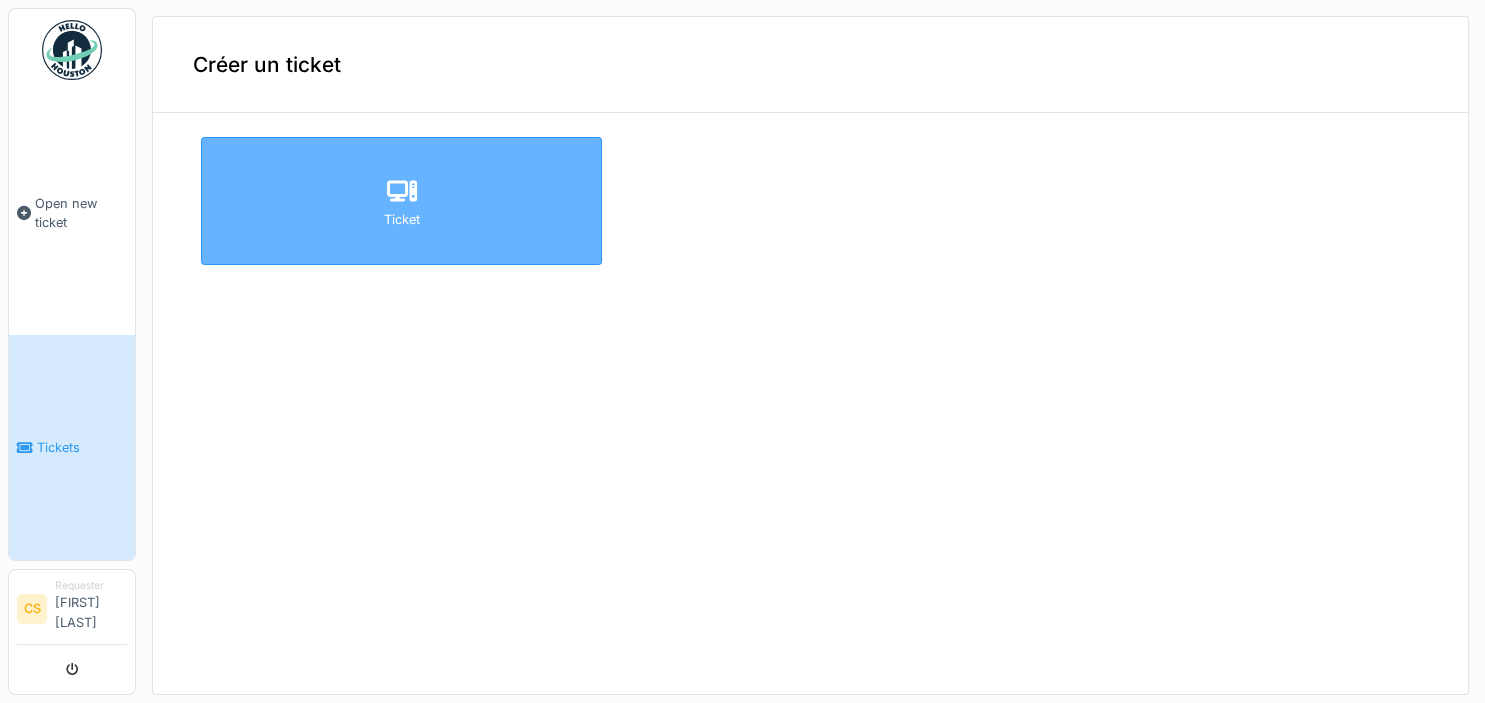 click on "Ticket" at bounding box center (401, 201) 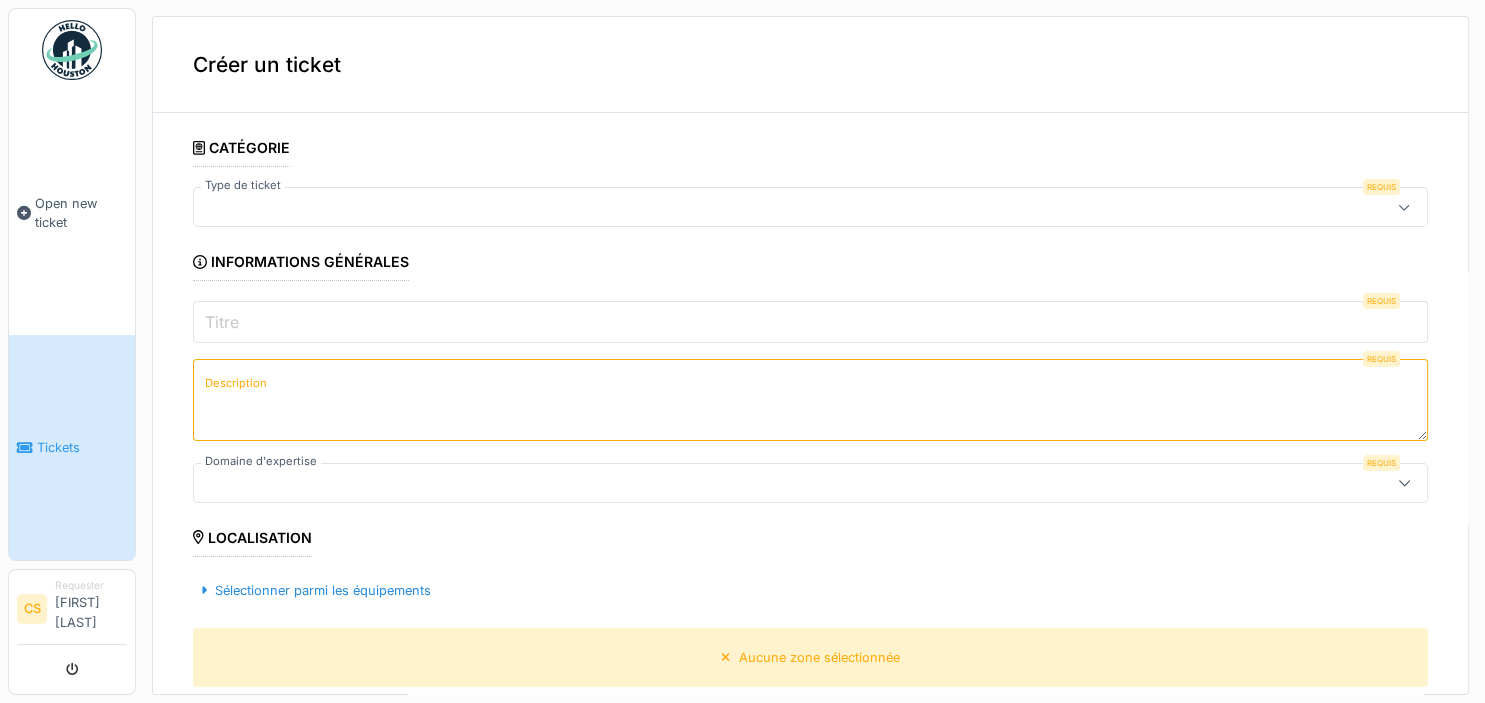 type on "***" 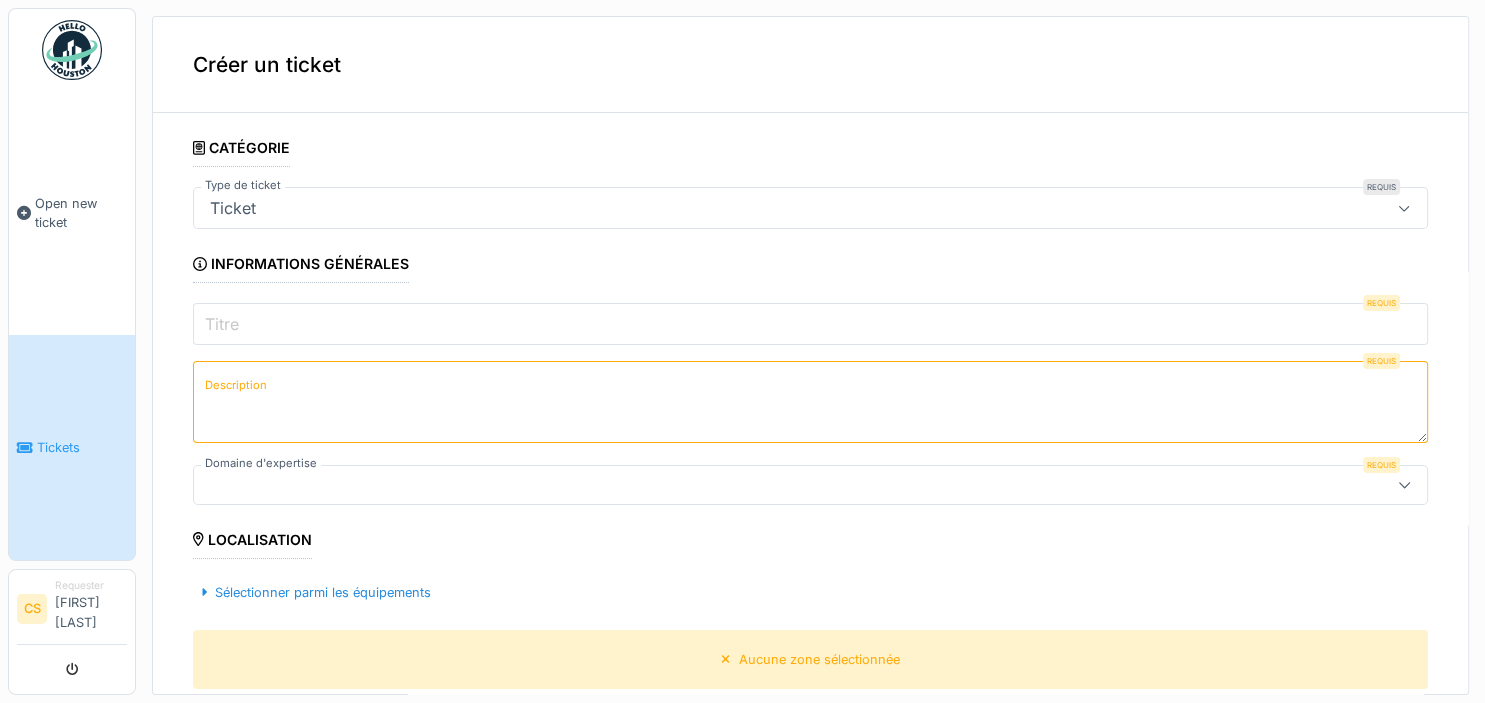 click on "Titre" at bounding box center [810, 324] 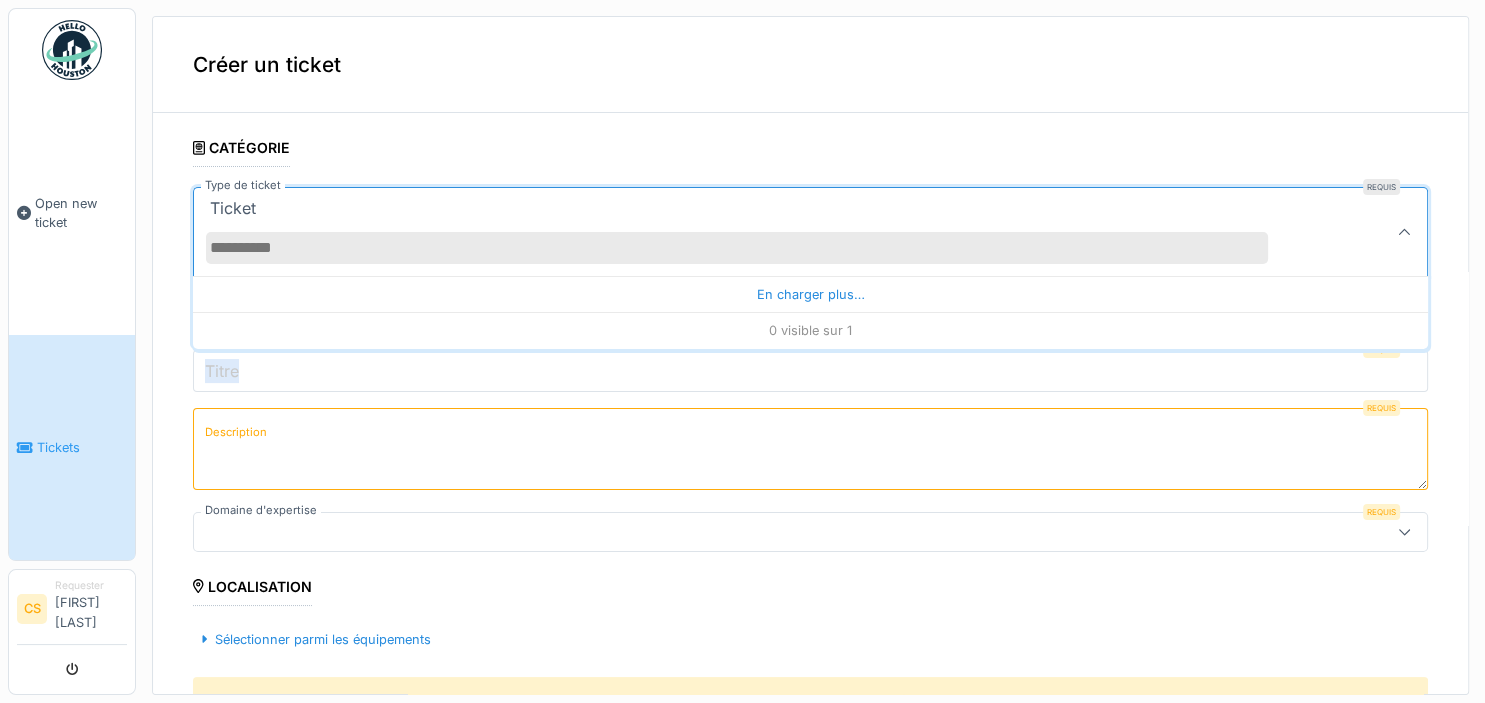 drag, startPoint x: 1455, startPoint y: 219, endPoint x: 1455, endPoint y: 329, distance: 110 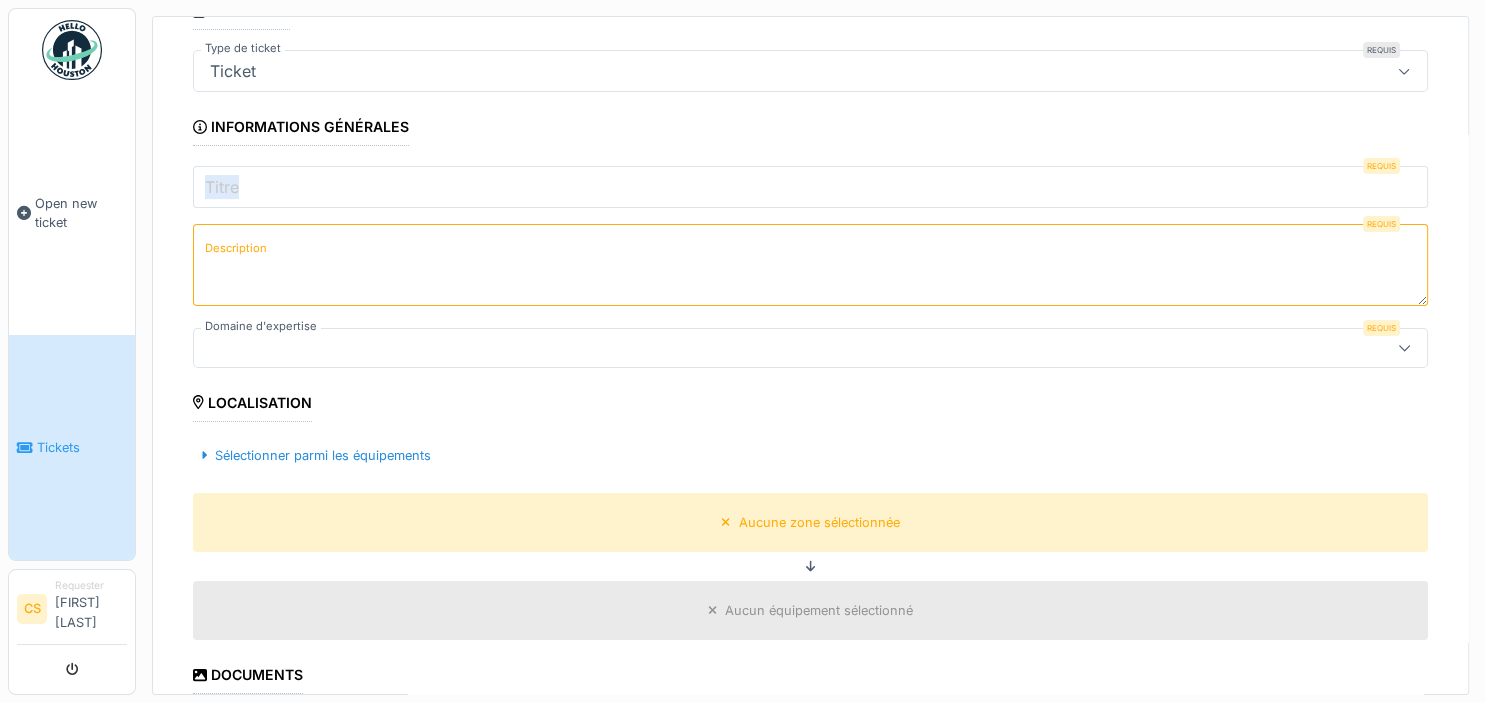 scroll, scrollTop: 77, scrollLeft: 0, axis: vertical 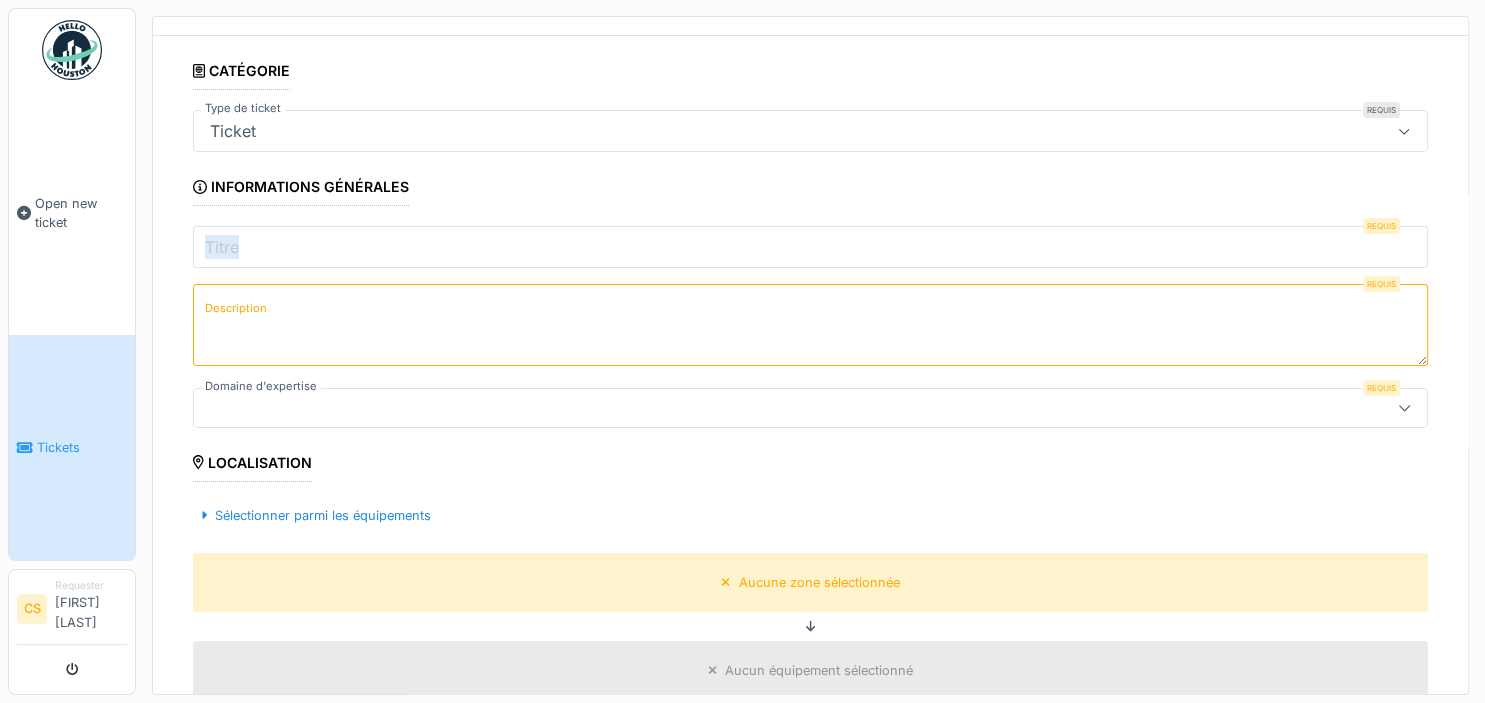 click on "Requester
Christiane Simons" at bounding box center (91, 609) 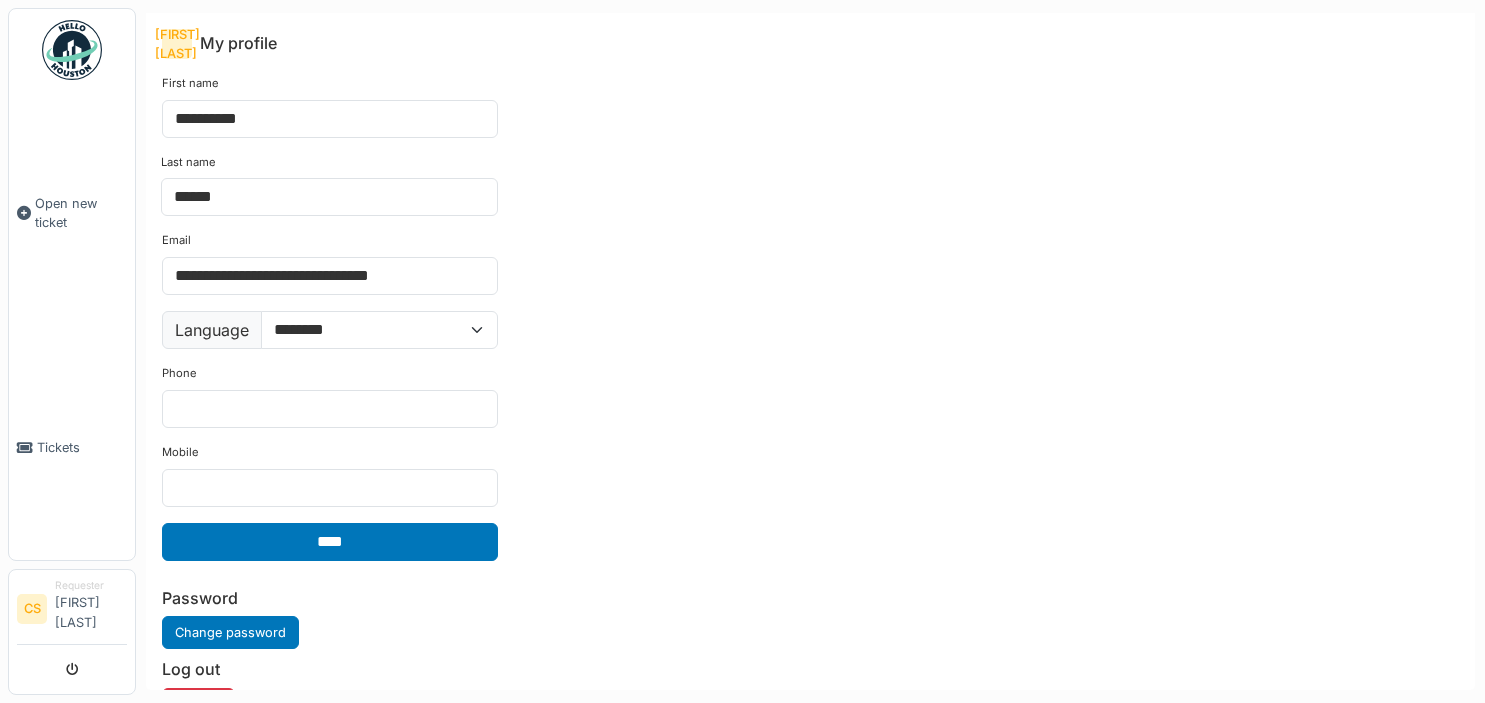 scroll, scrollTop: 0, scrollLeft: 0, axis: both 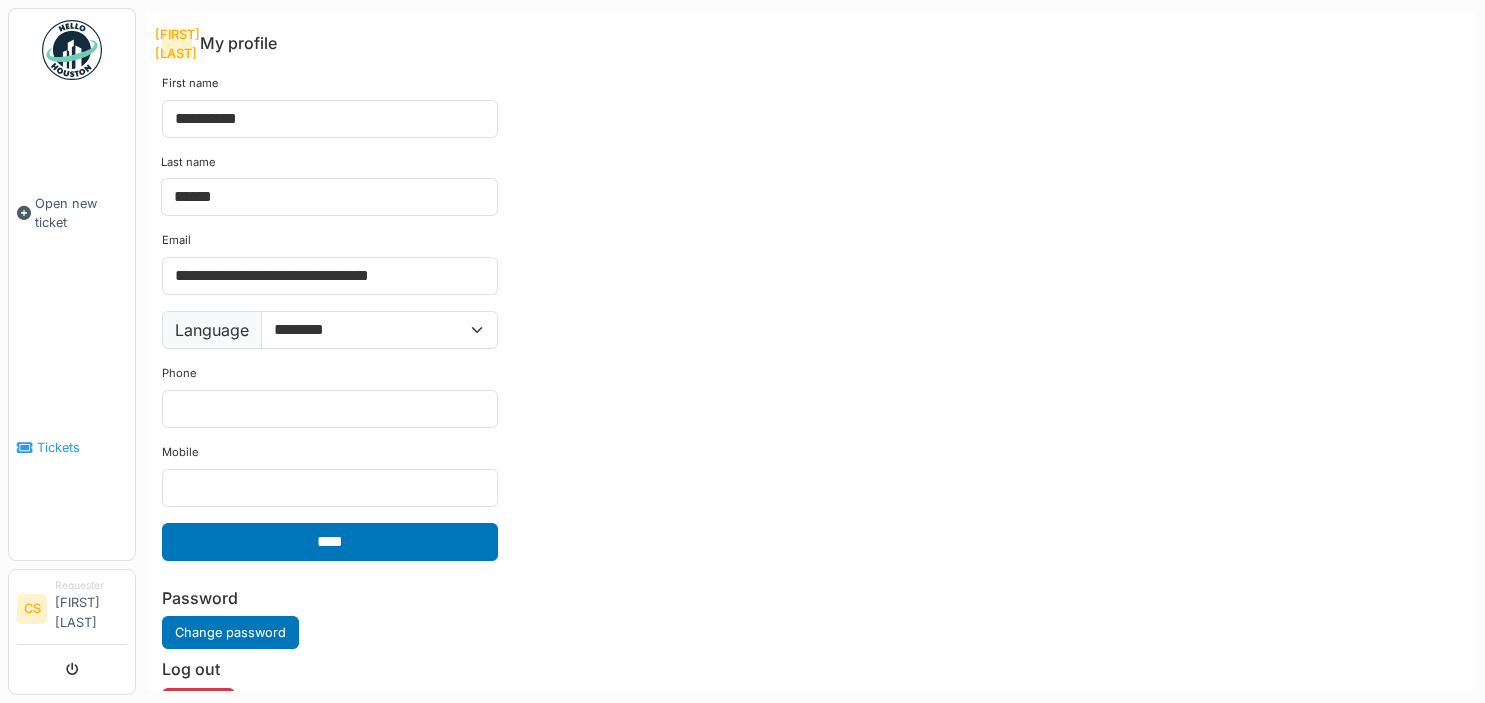 click on "Tickets" at bounding box center [82, 447] 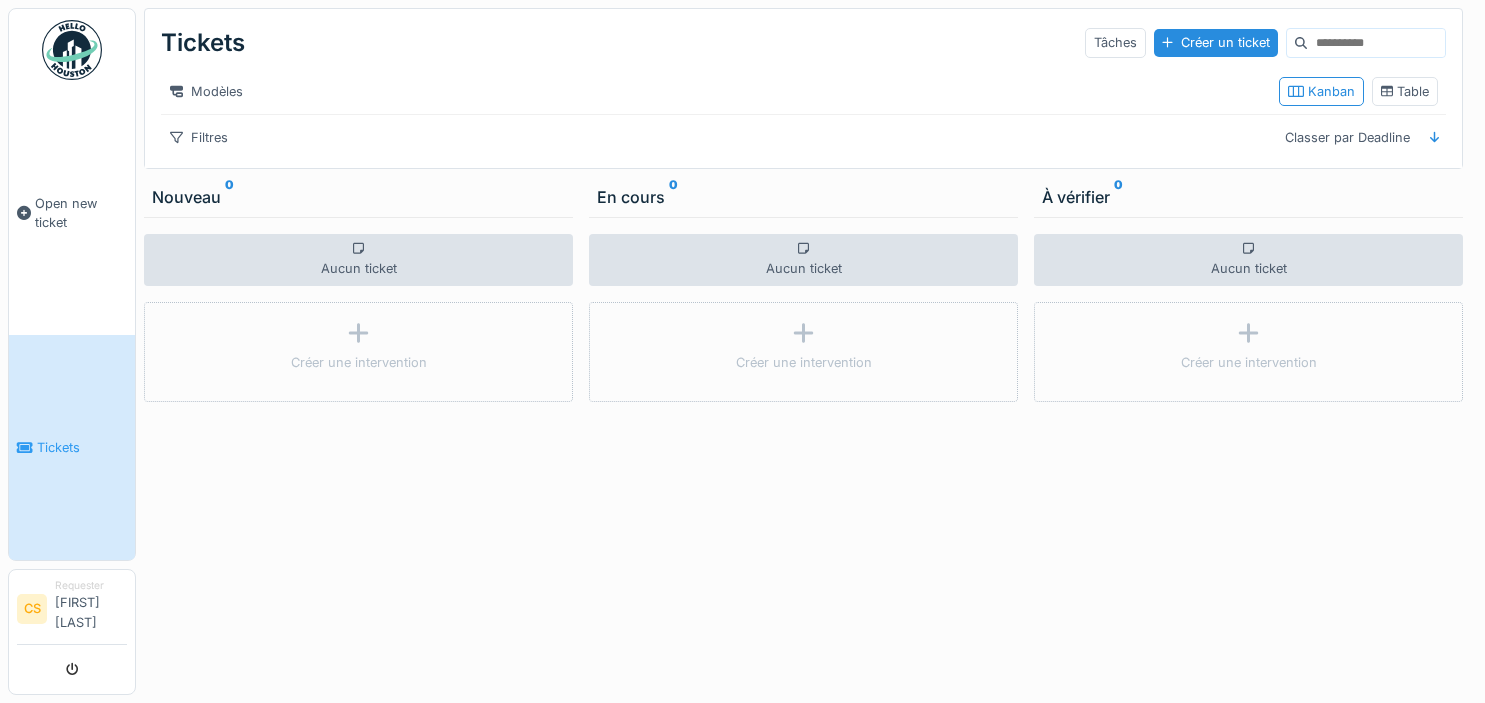scroll, scrollTop: 0, scrollLeft: 0, axis: both 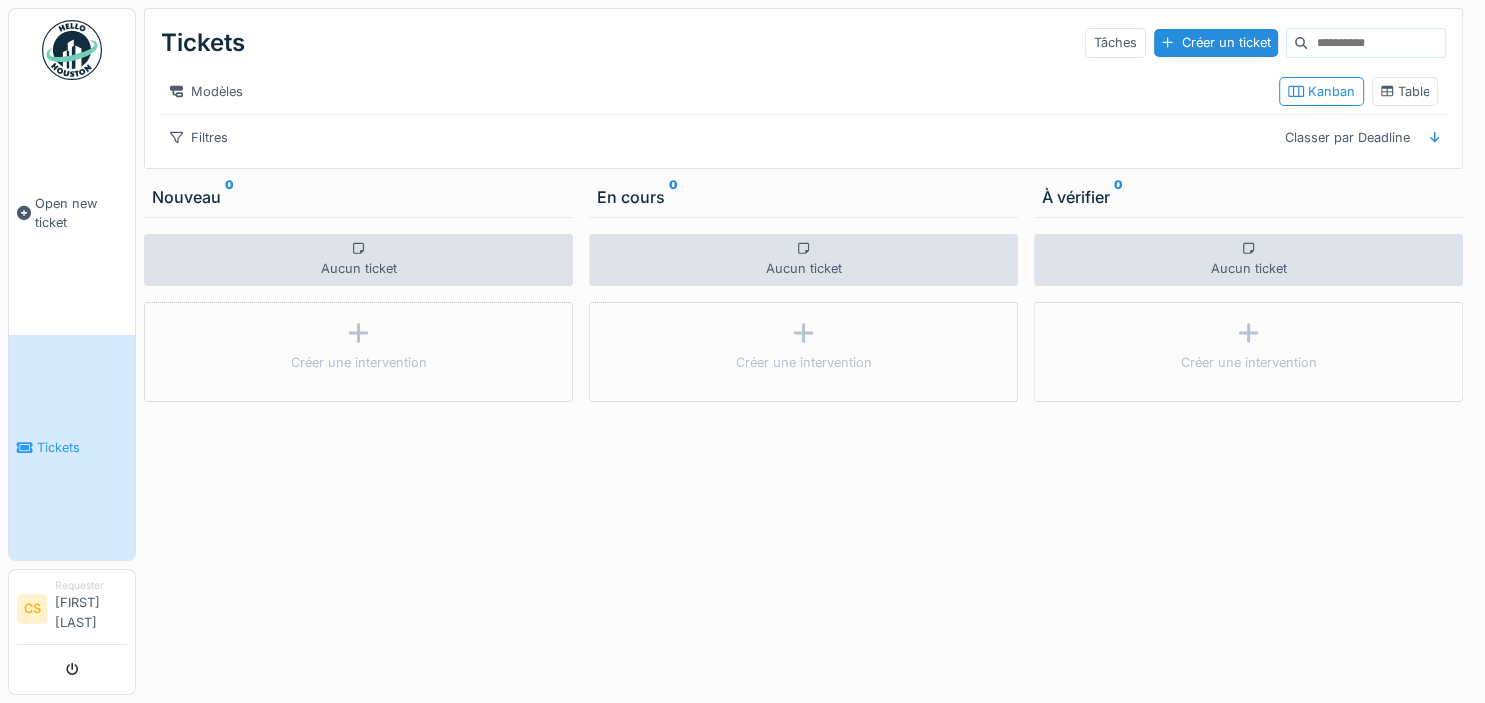 click on "Nouveau 0" at bounding box center [358, 197] 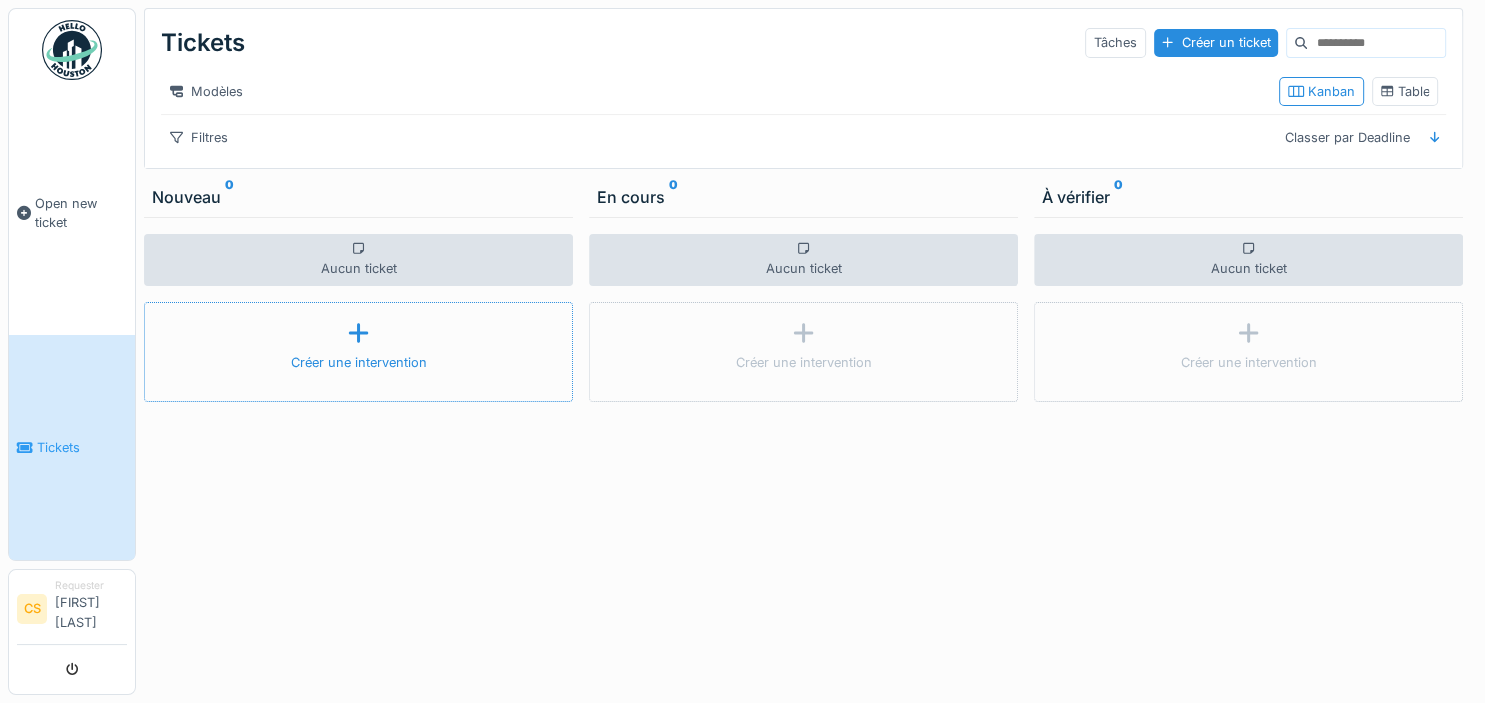 click 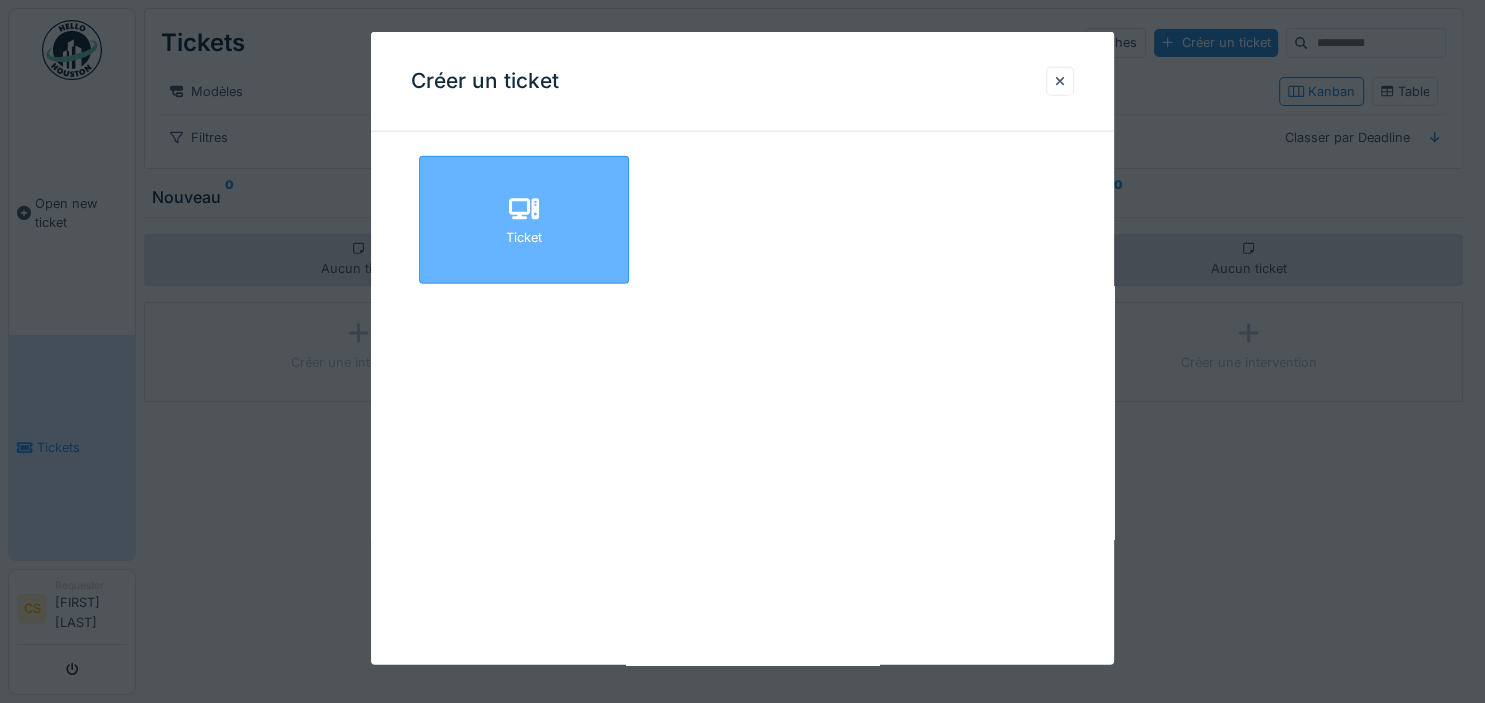 click 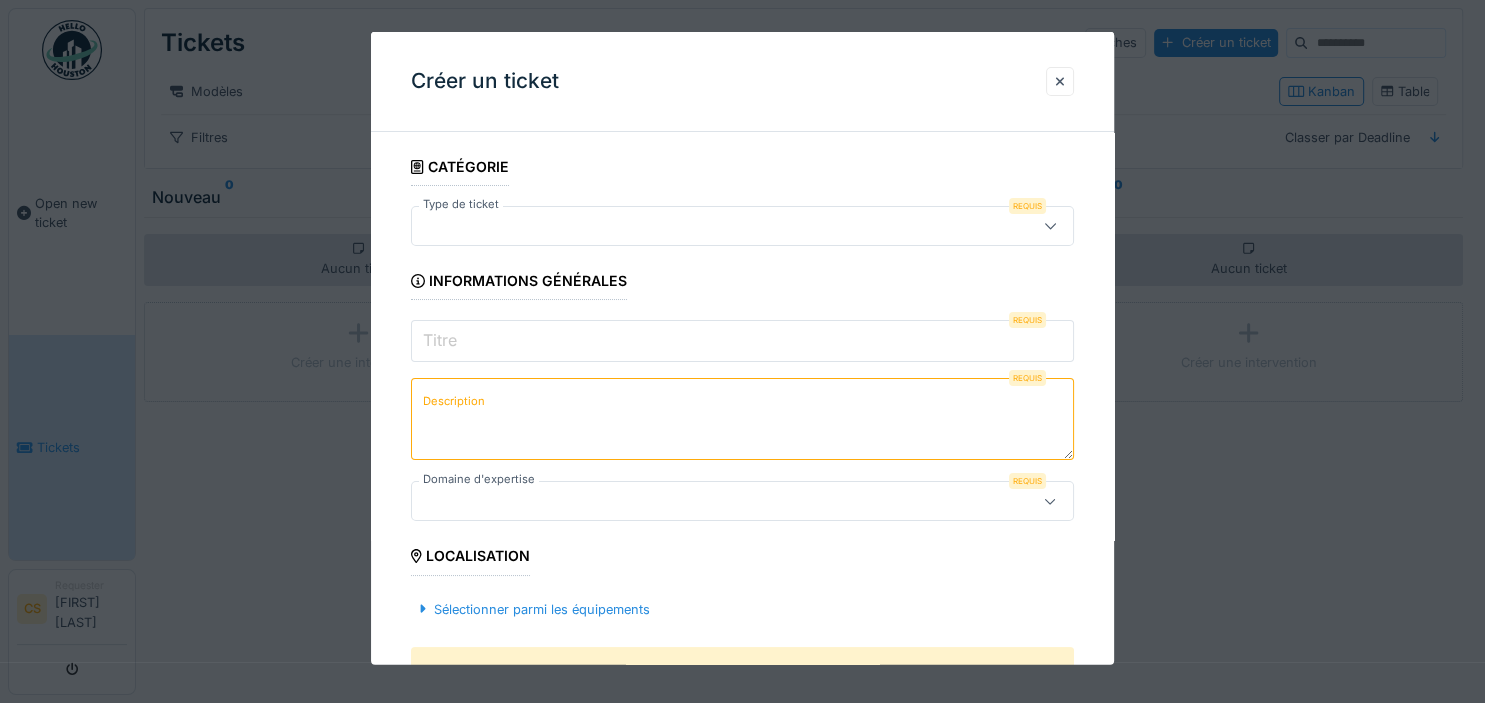 type on "***" 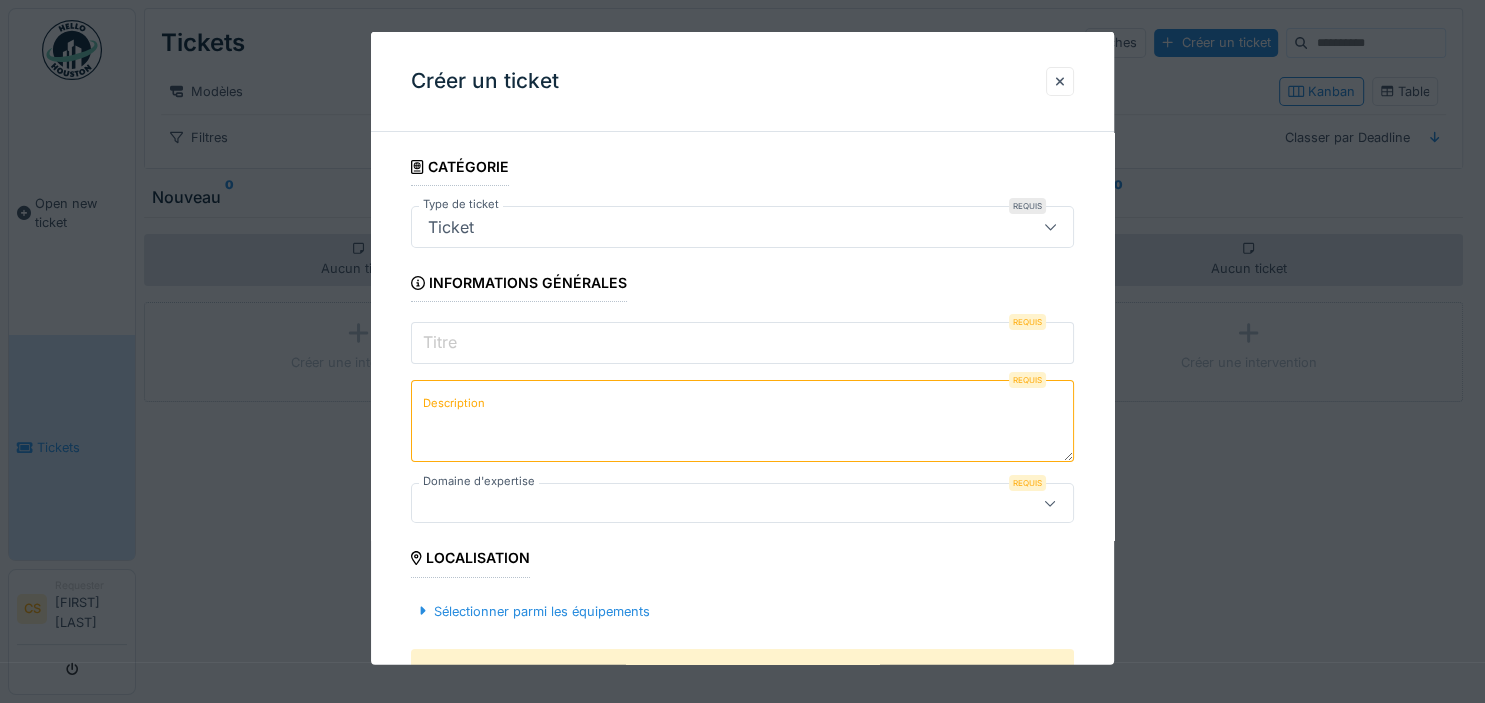click on "Titre" at bounding box center (742, 343) 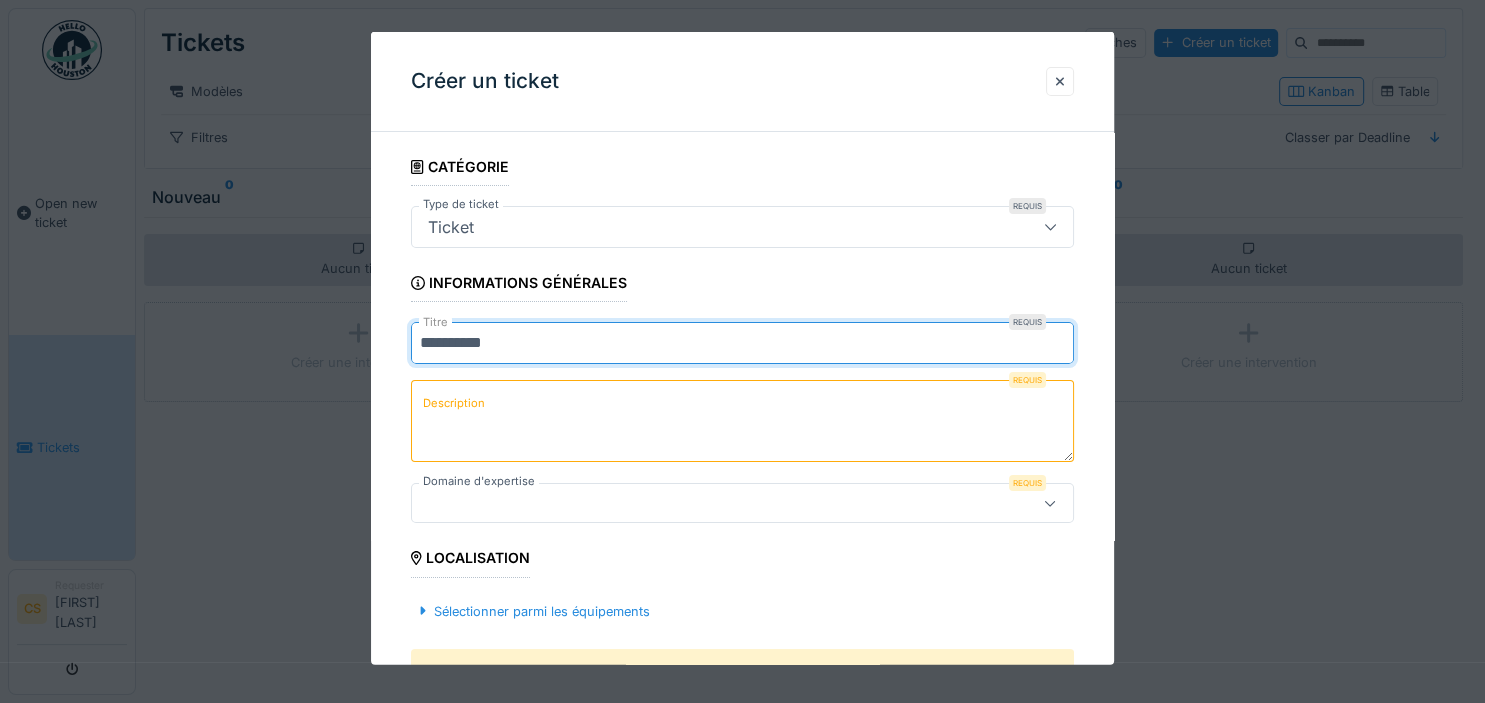 type on "**********" 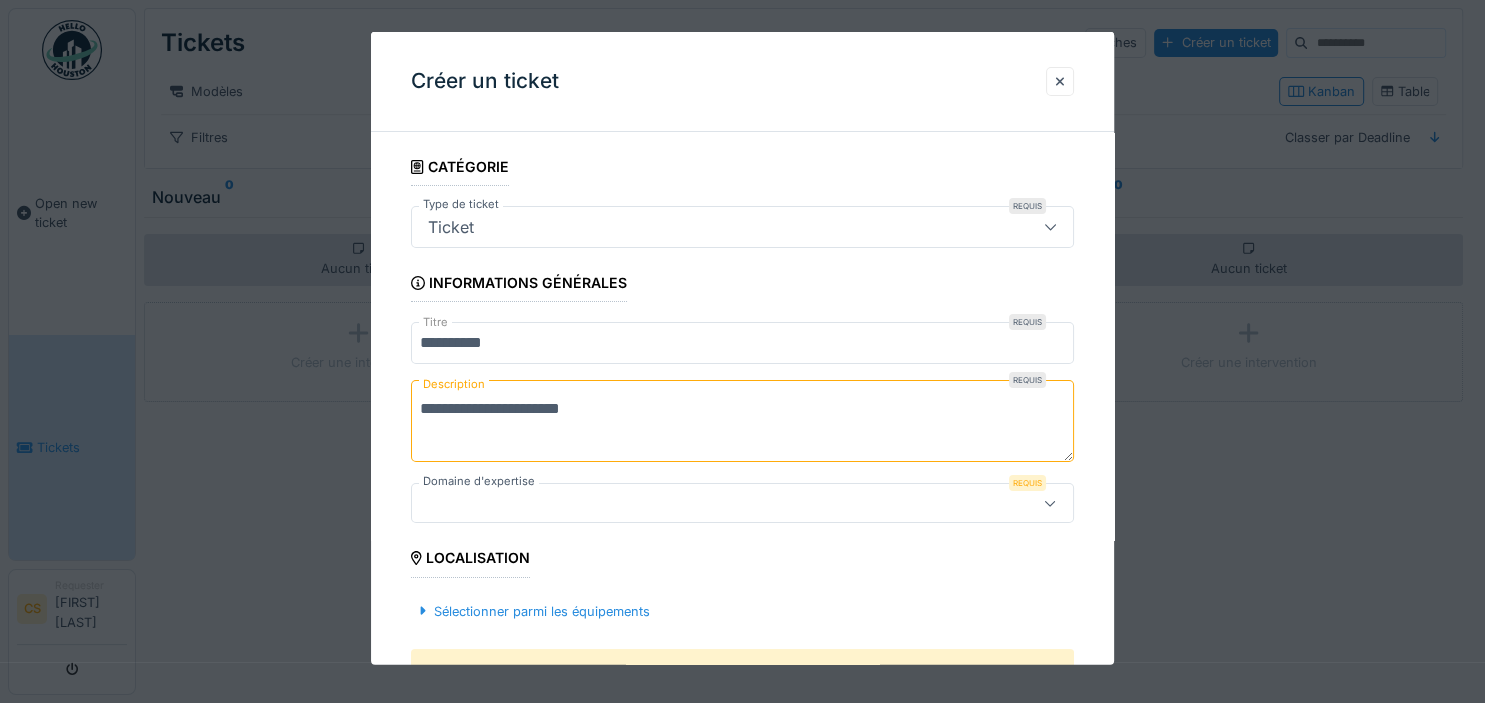 type on "**********" 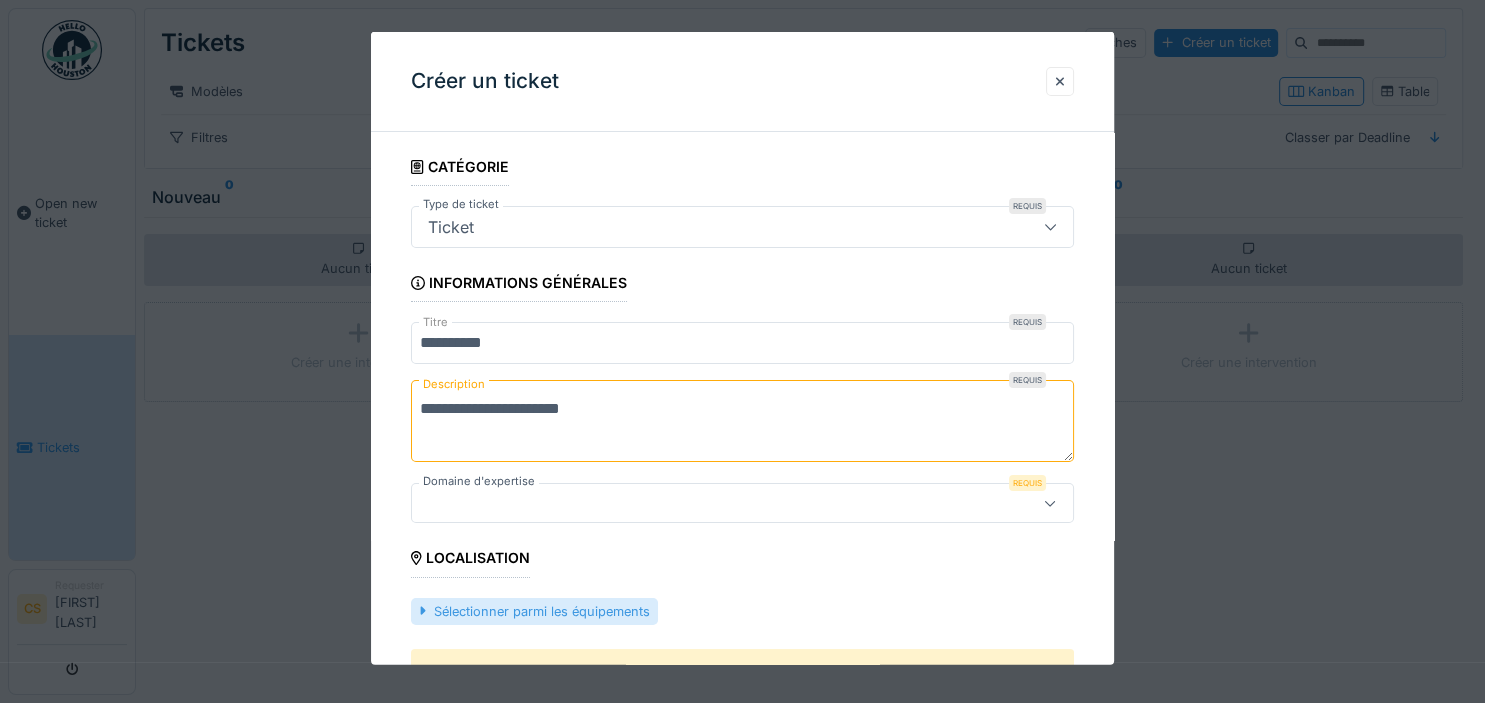 click on "Sélectionner parmi les équipements" at bounding box center [534, 610] 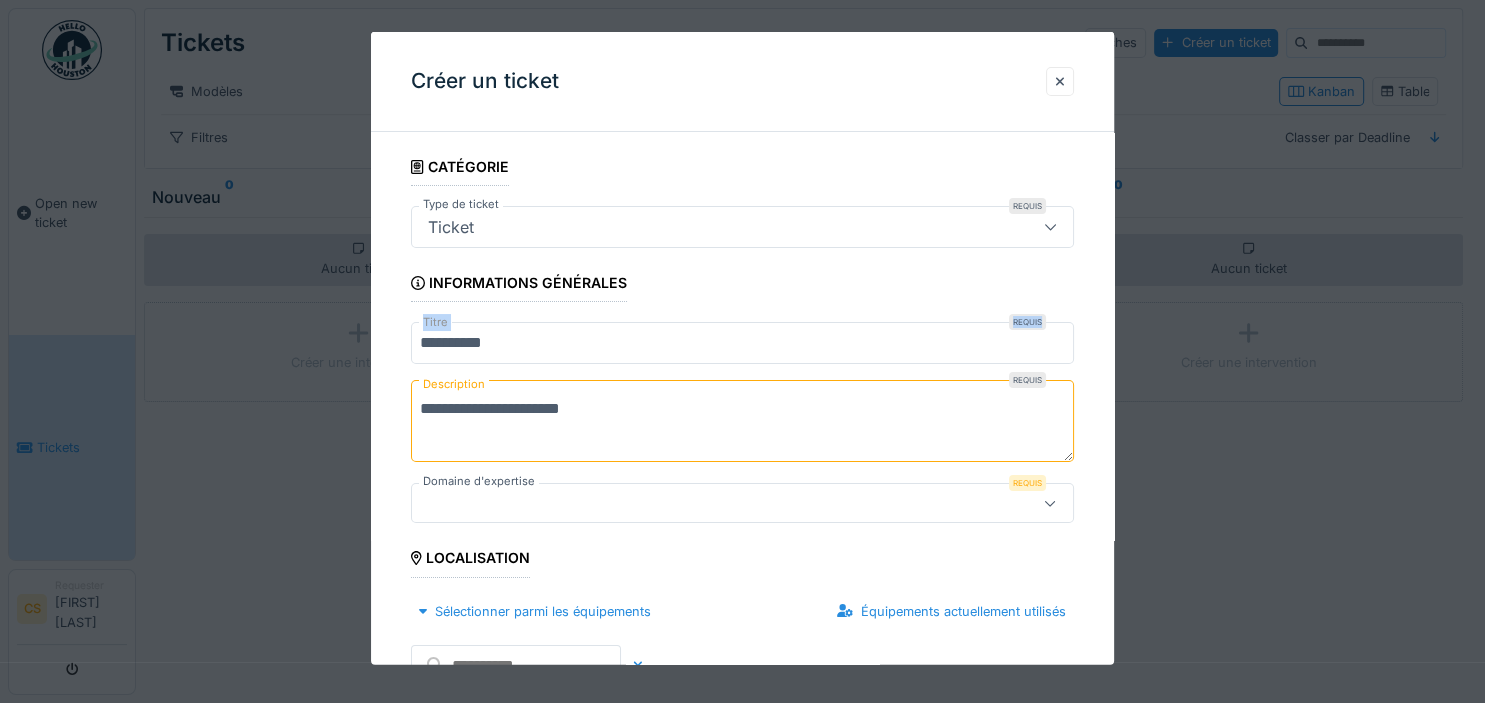 drag, startPoint x: 1094, startPoint y: 254, endPoint x: 1103, endPoint y: 325, distance: 71.568146 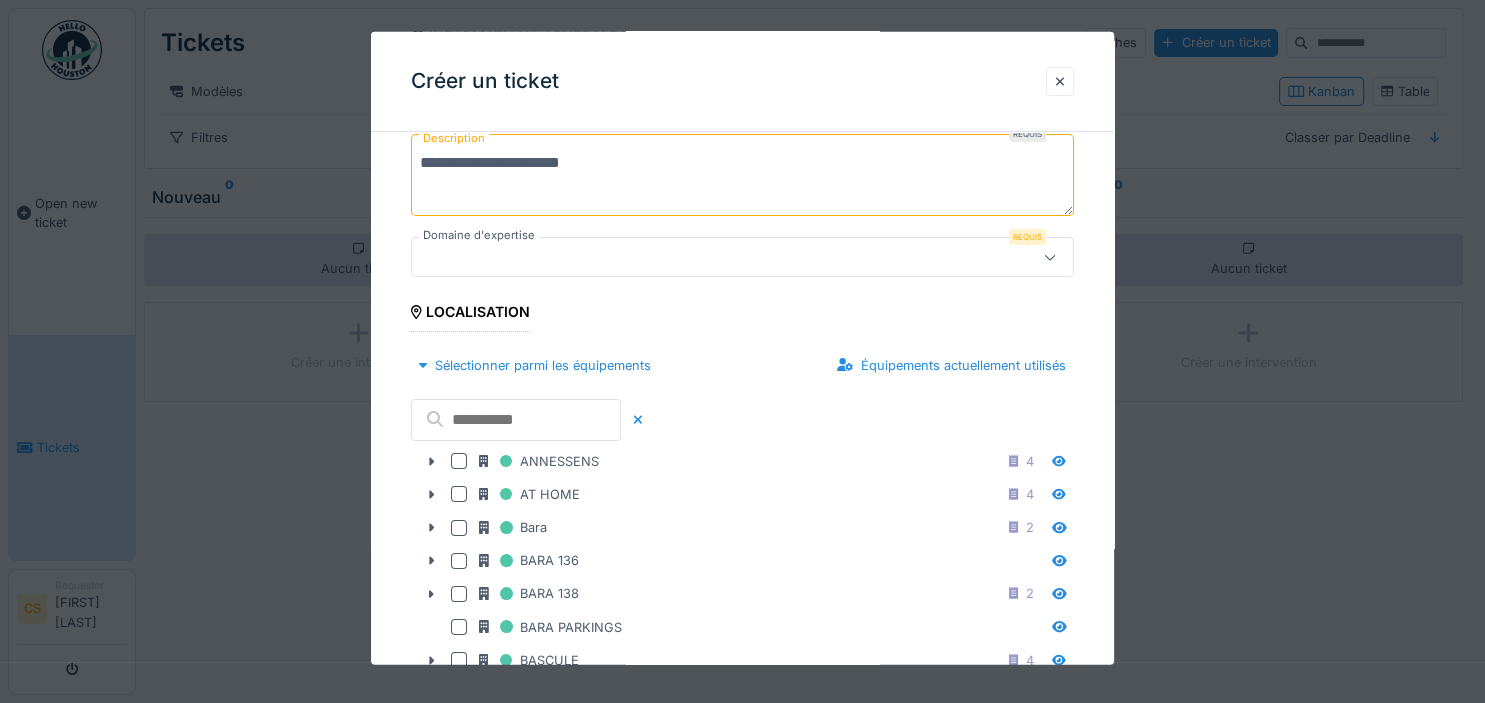 scroll, scrollTop: 336, scrollLeft: 0, axis: vertical 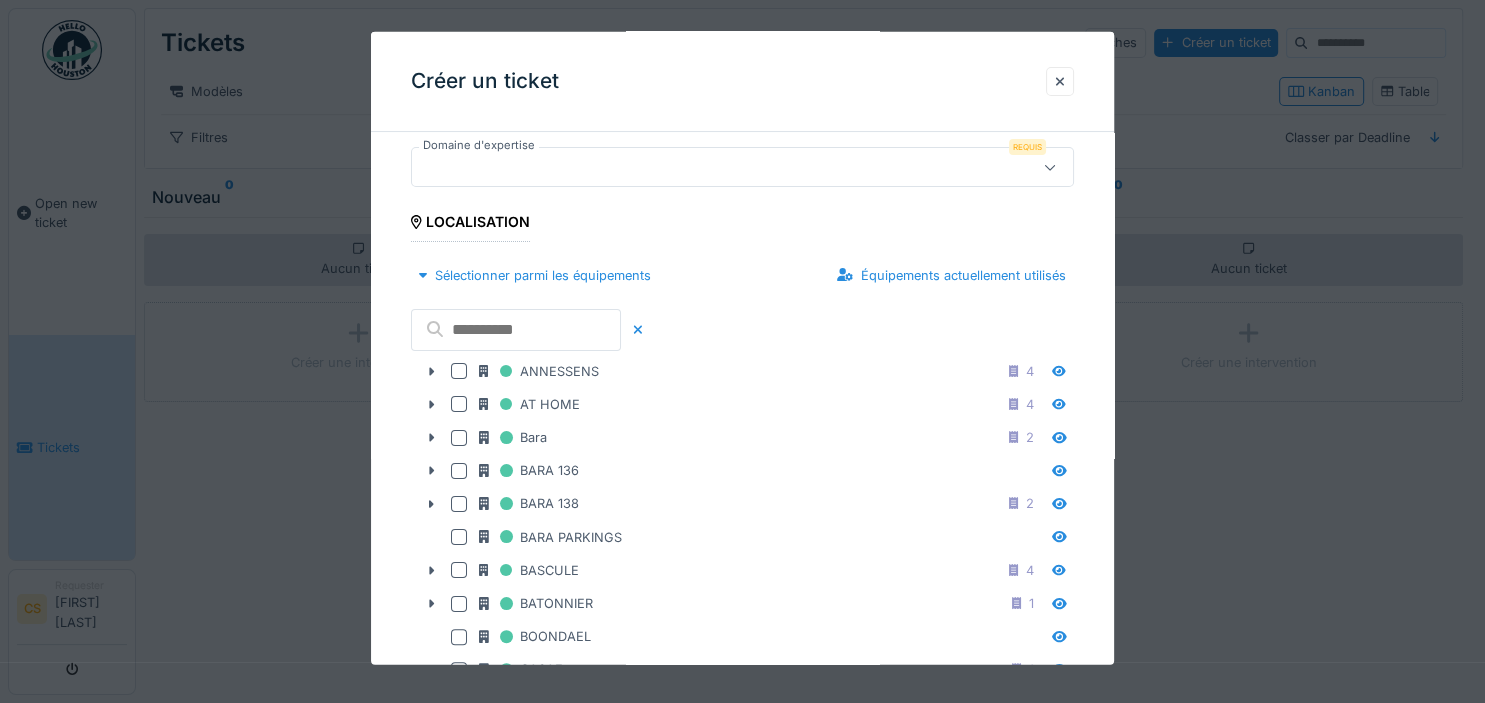 click at bounding box center (1050, 167) 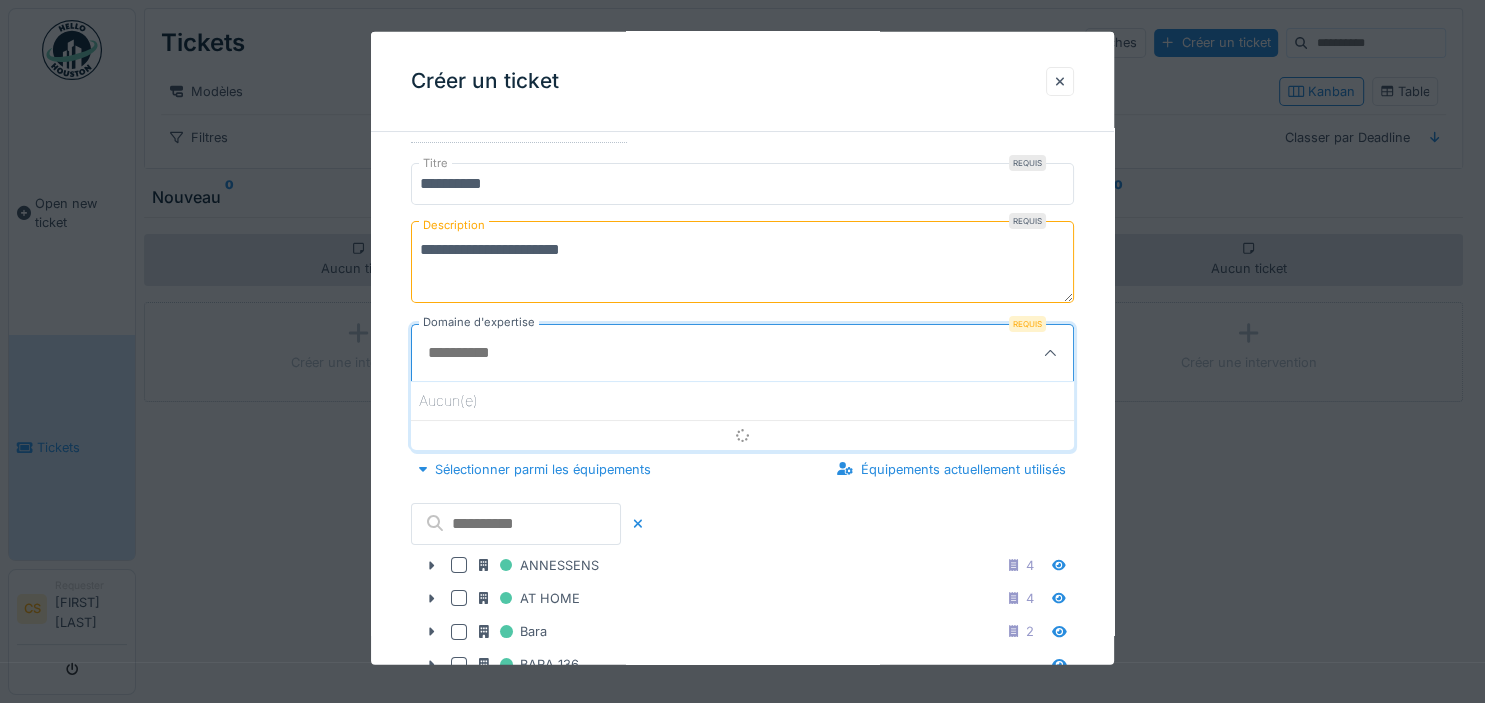 scroll, scrollTop: 158, scrollLeft: 0, axis: vertical 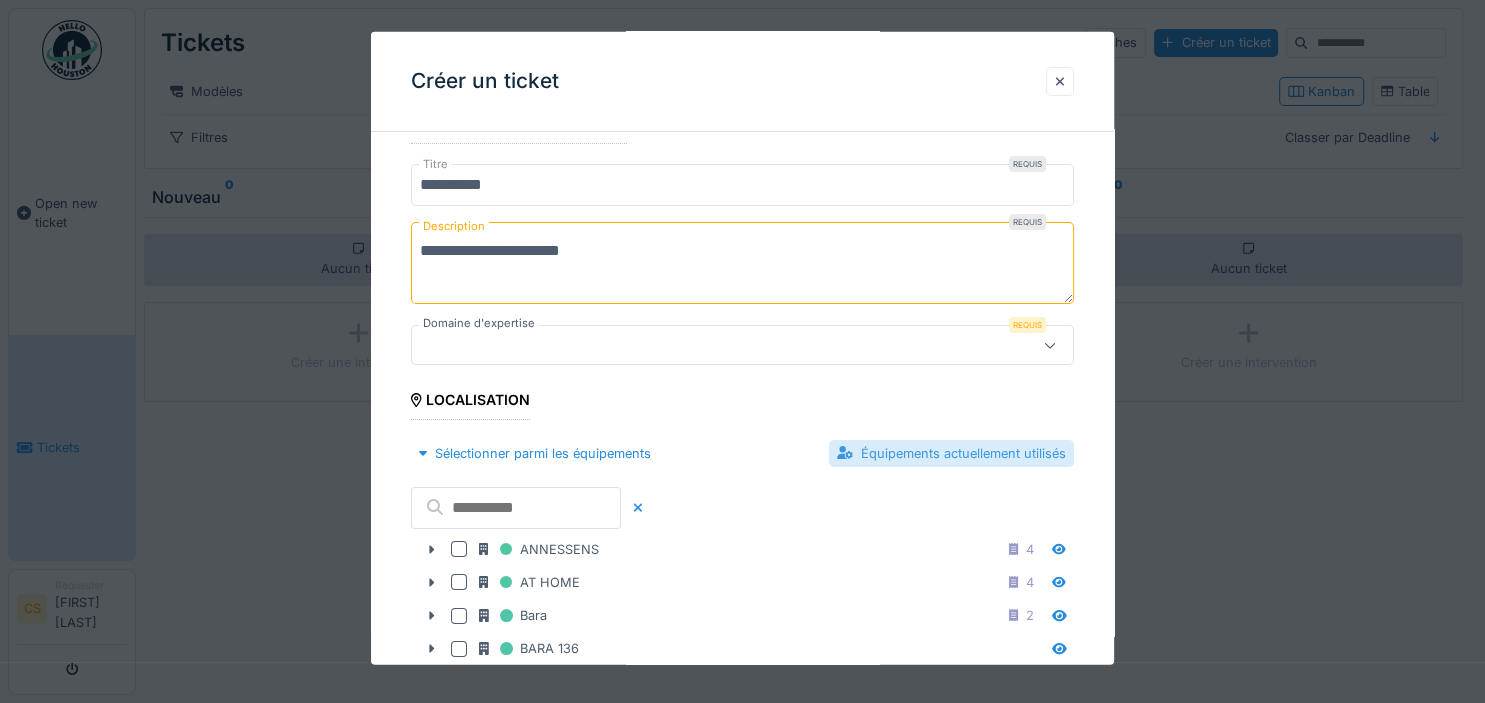 click on "Équipements actuellement utilisés" at bounding box center [951, 452] 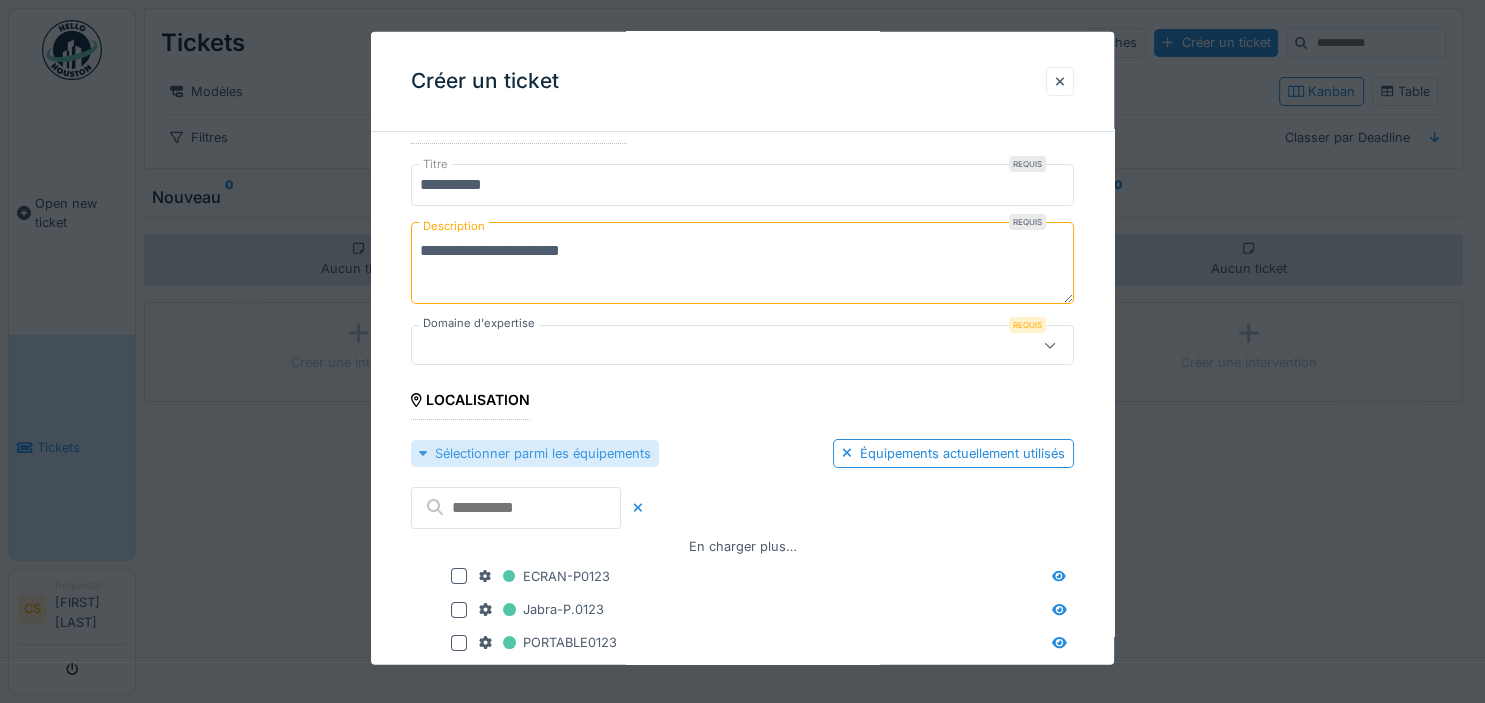 click on "Sélectionner parmi les équipements" at bounding box center (535, 452) 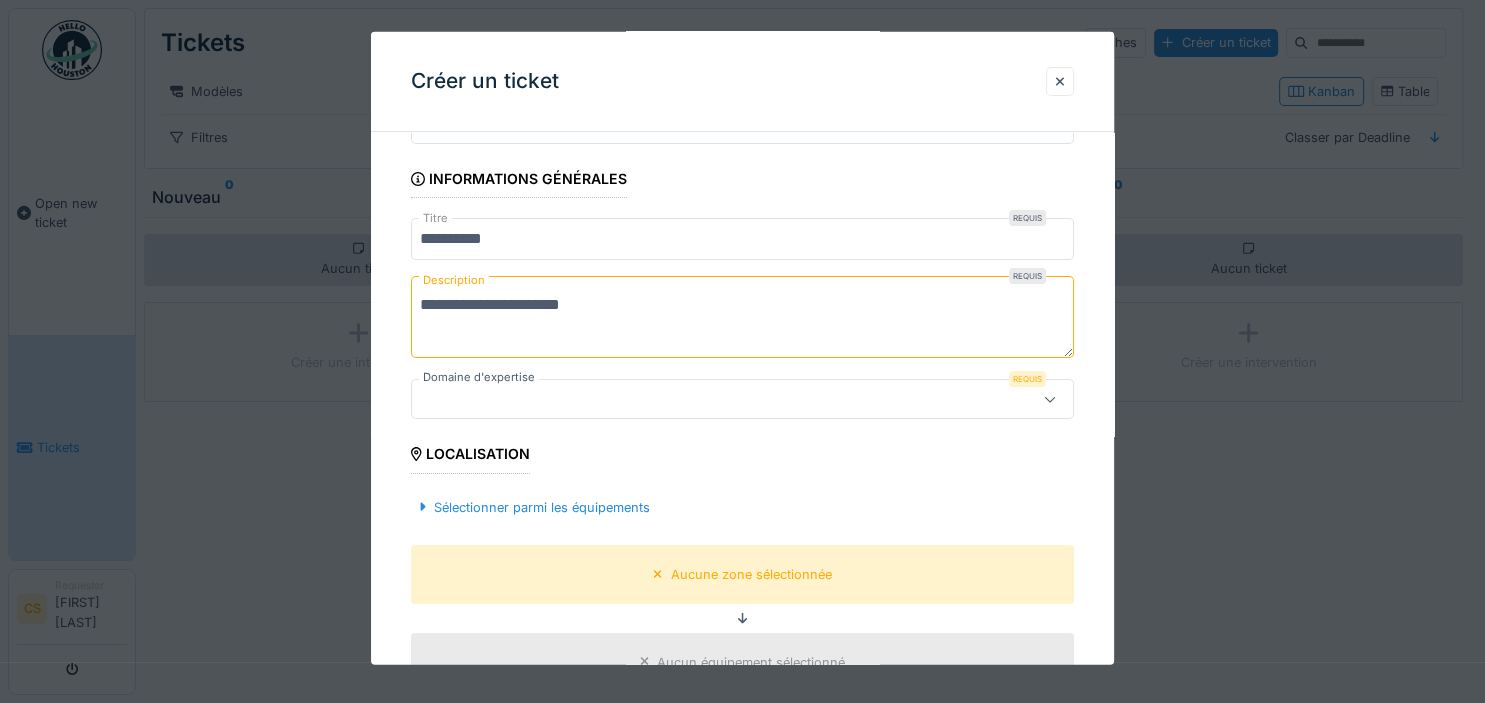 scroll, scrollTop: 88, scrollLeft: 0, axis: vertical 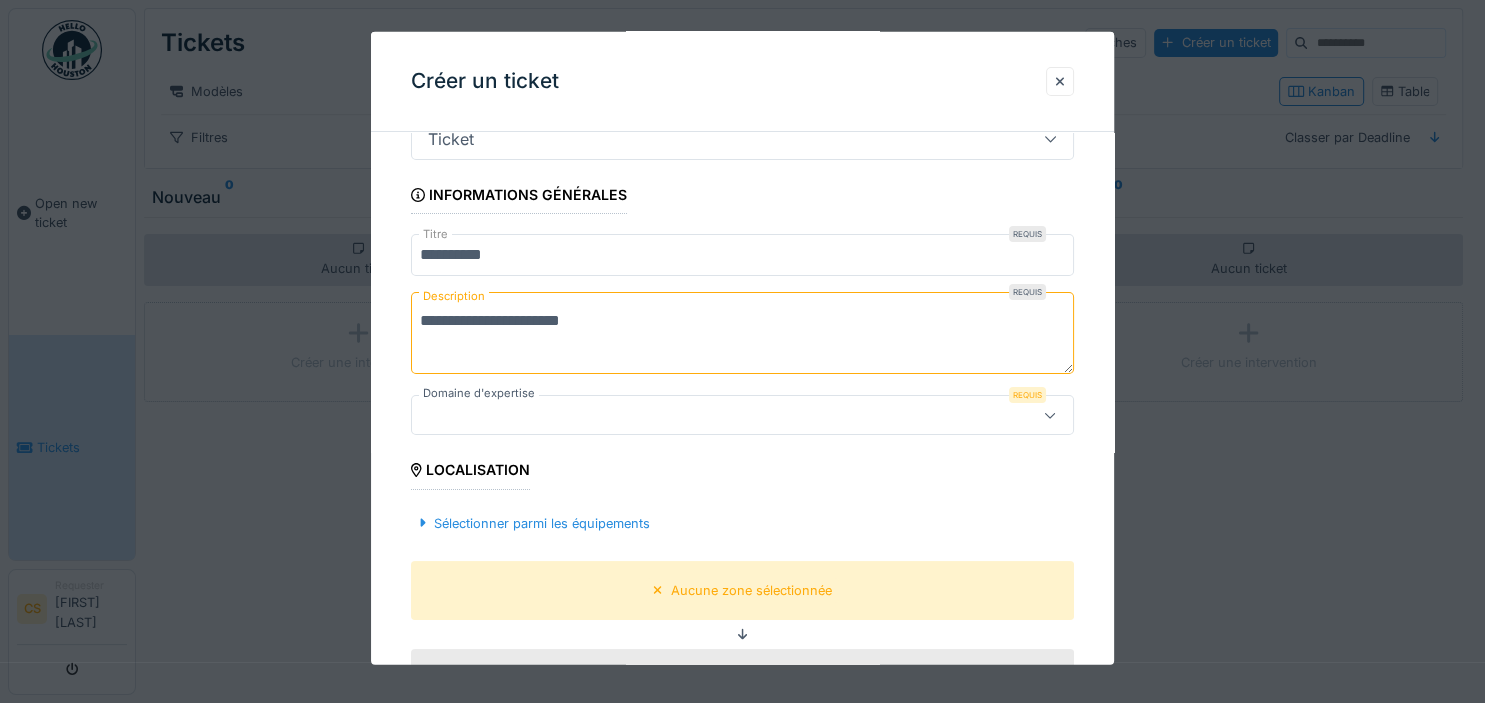 click on "Localisation" at bounding box center [470, 472] 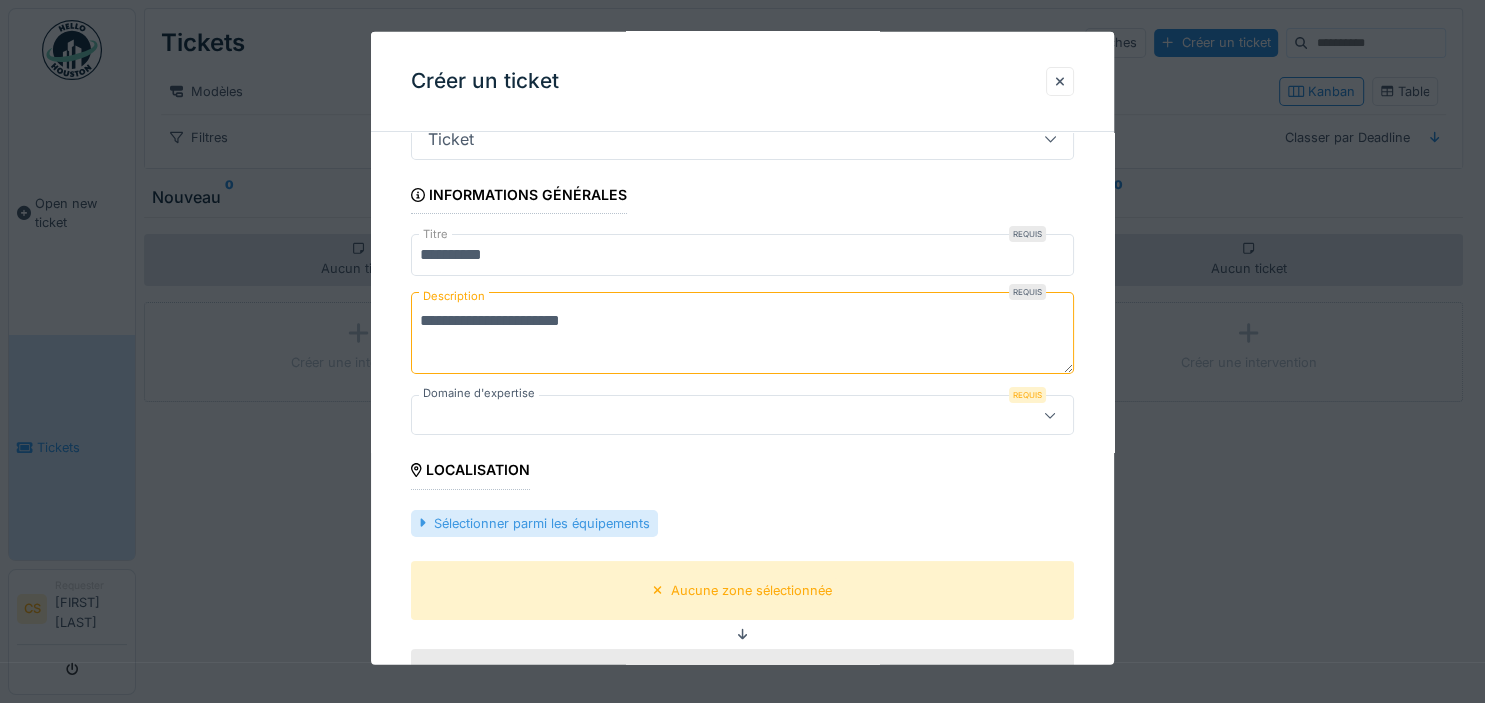 click on "Sélectionner parmi les équipements" at bounding box center (534, 522) 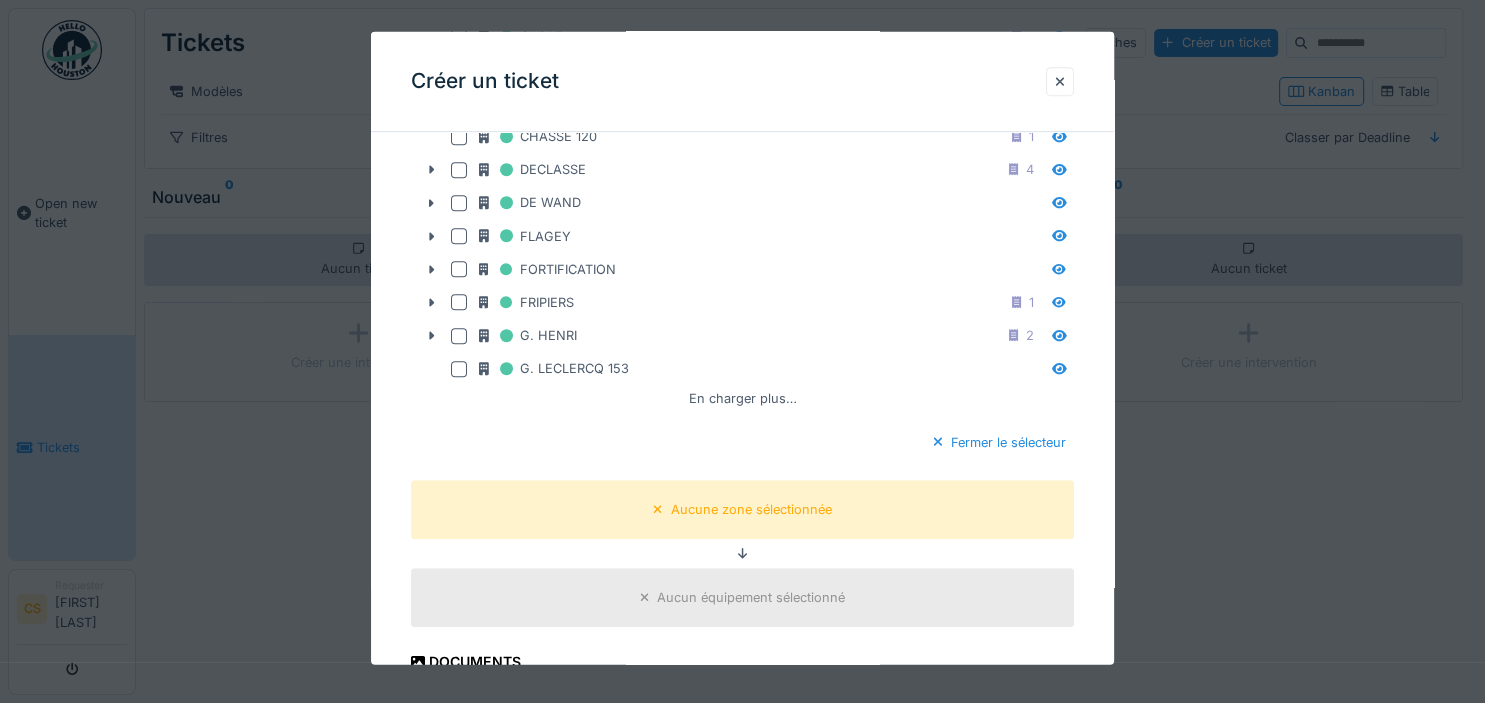 scroll, scrollTop: 1000, scrollLeft: 0, axis: vertical 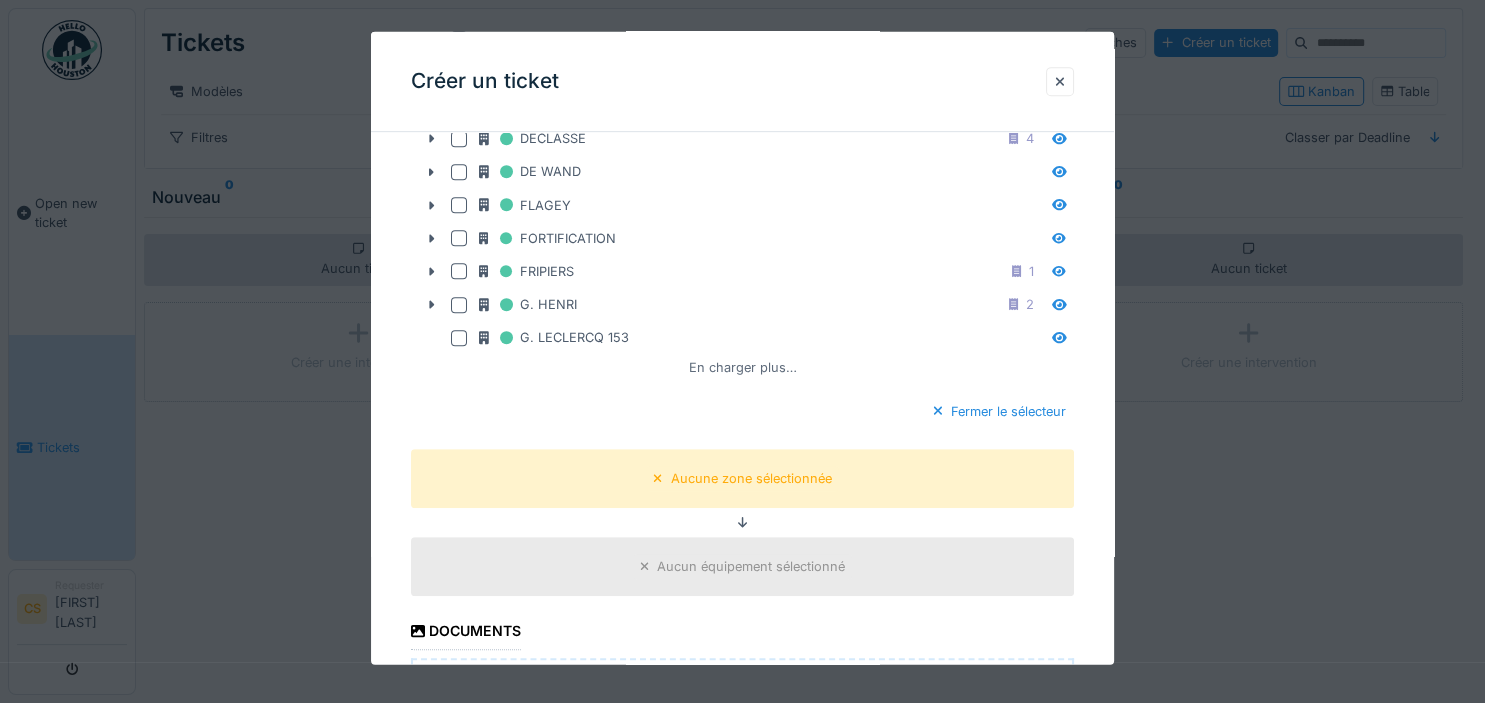 click on "En charger plus…" at bounding box center [743, 367] 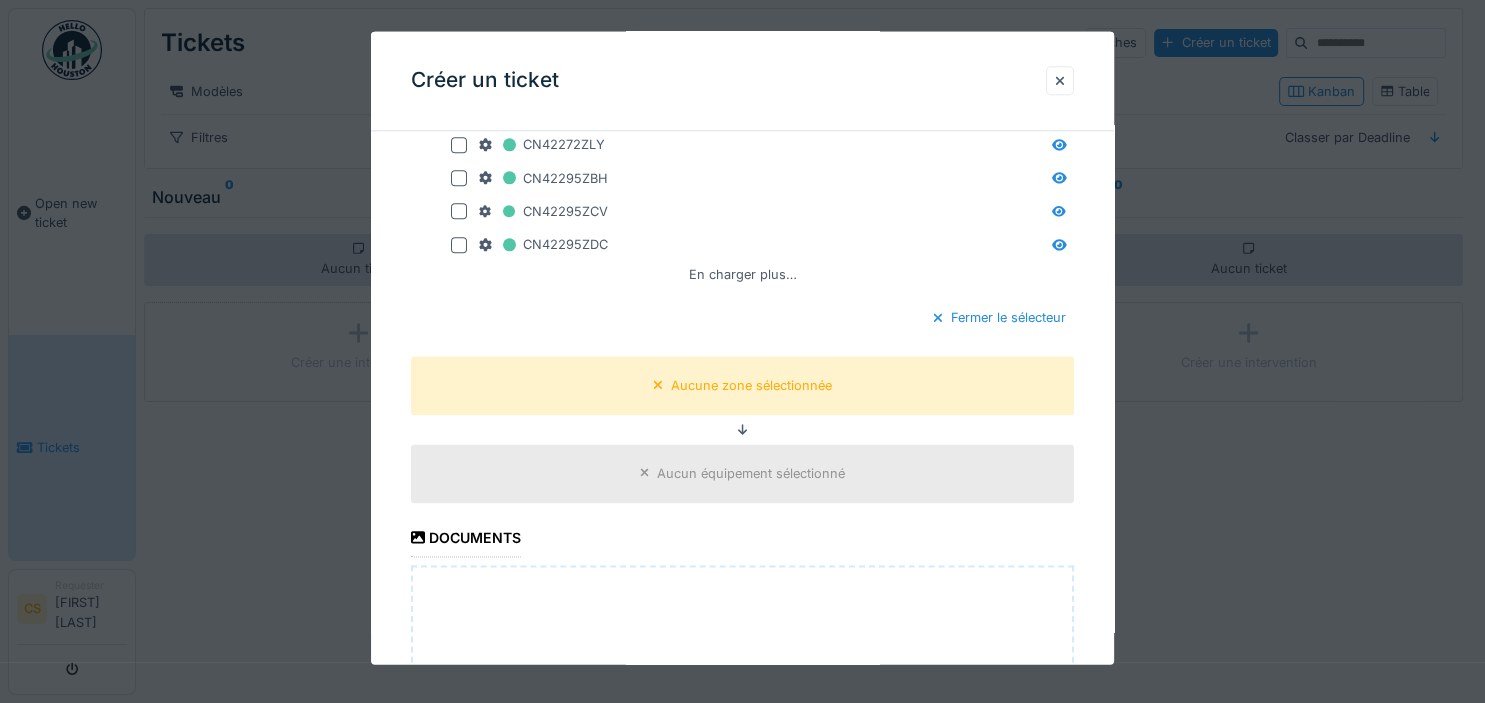 scroll, scrollTop: 2392, scrollLeft: 0, axis: vertical 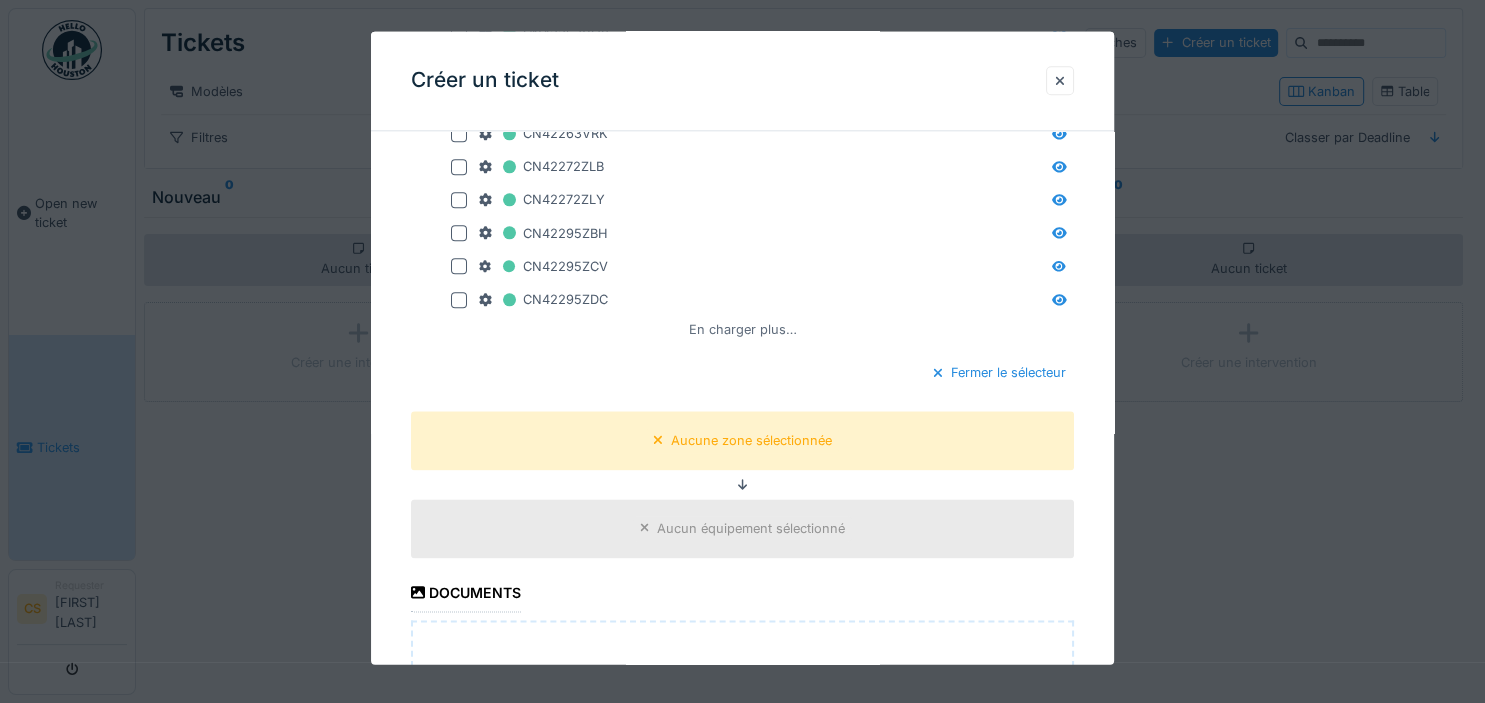click on "En charger plus…" at bounding box center [743, 330] 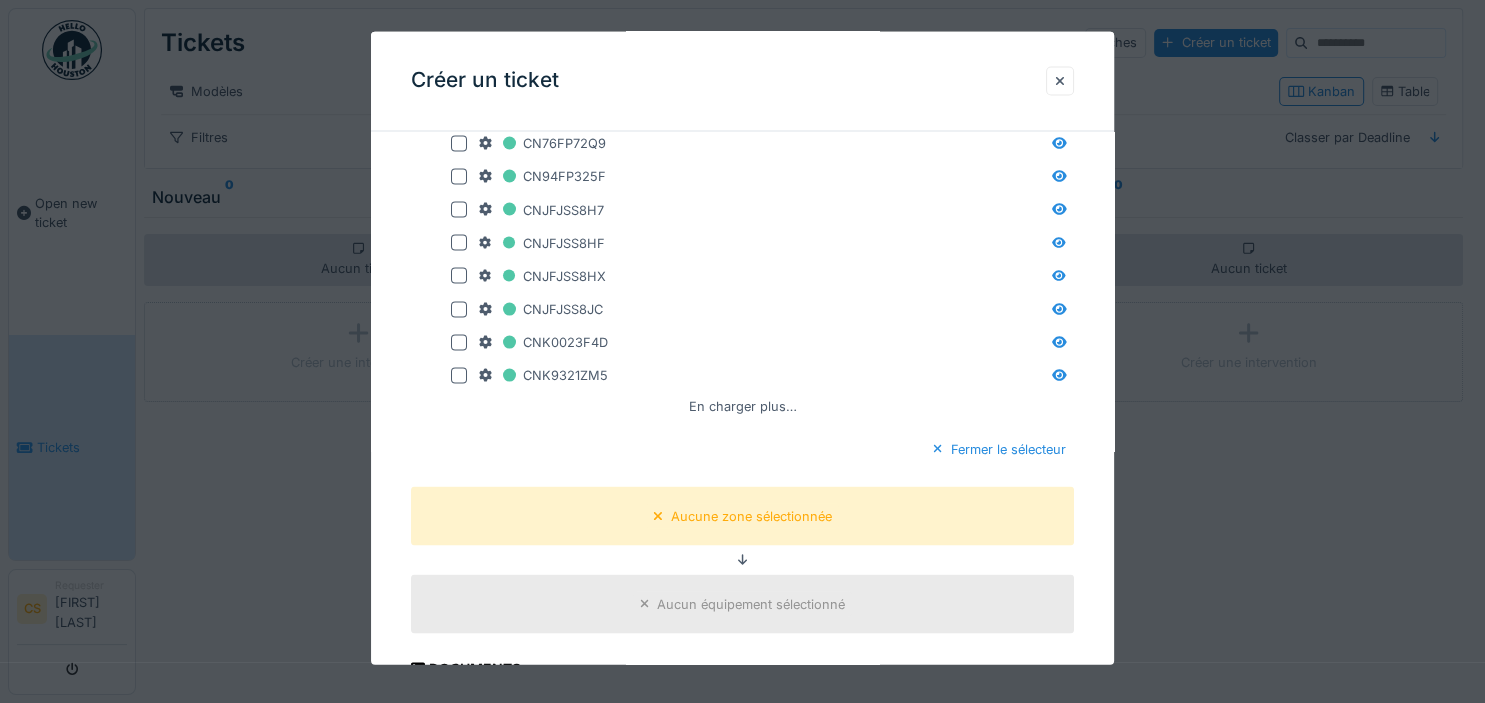 scroll, scrollTop: 3627, scrollLeft: 0, axis: vertical 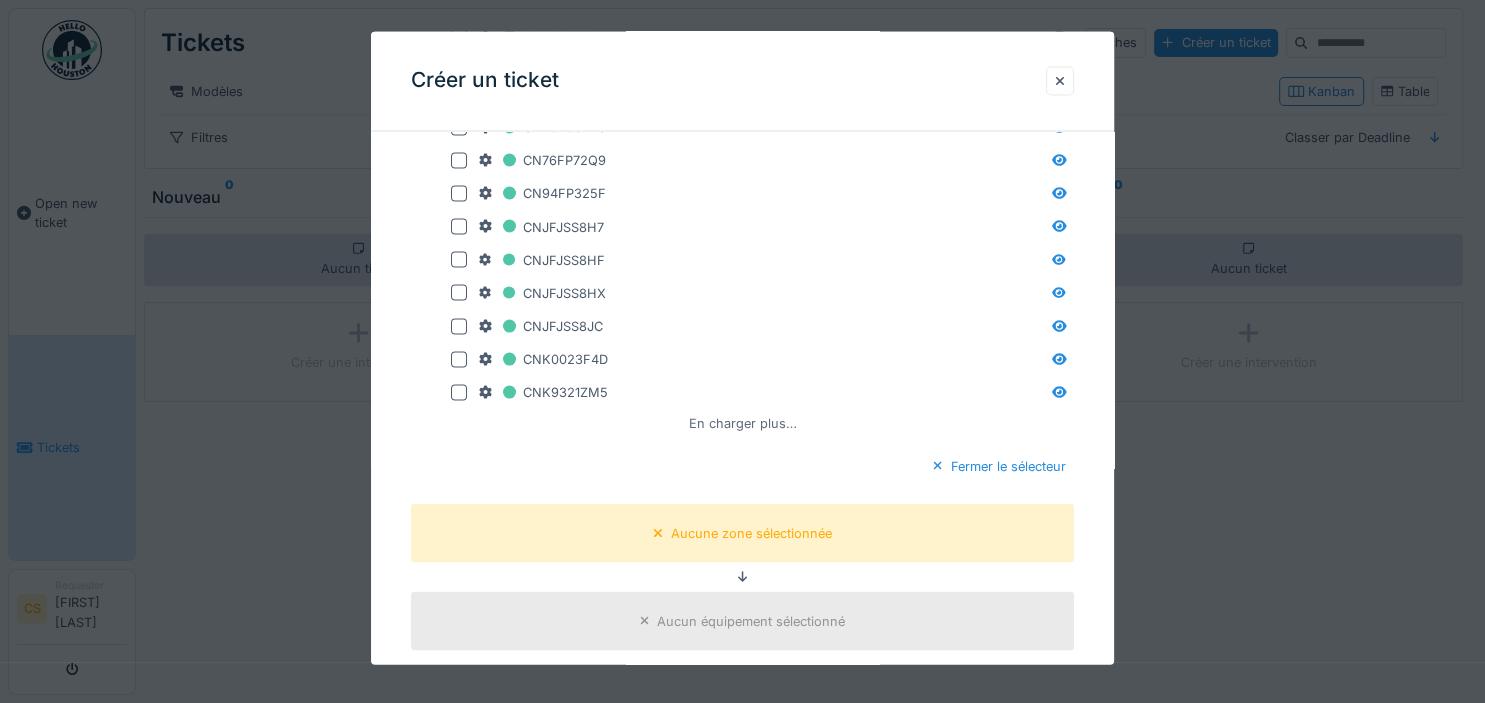 click on "En charger plus…" at bounding box center [743, 422] 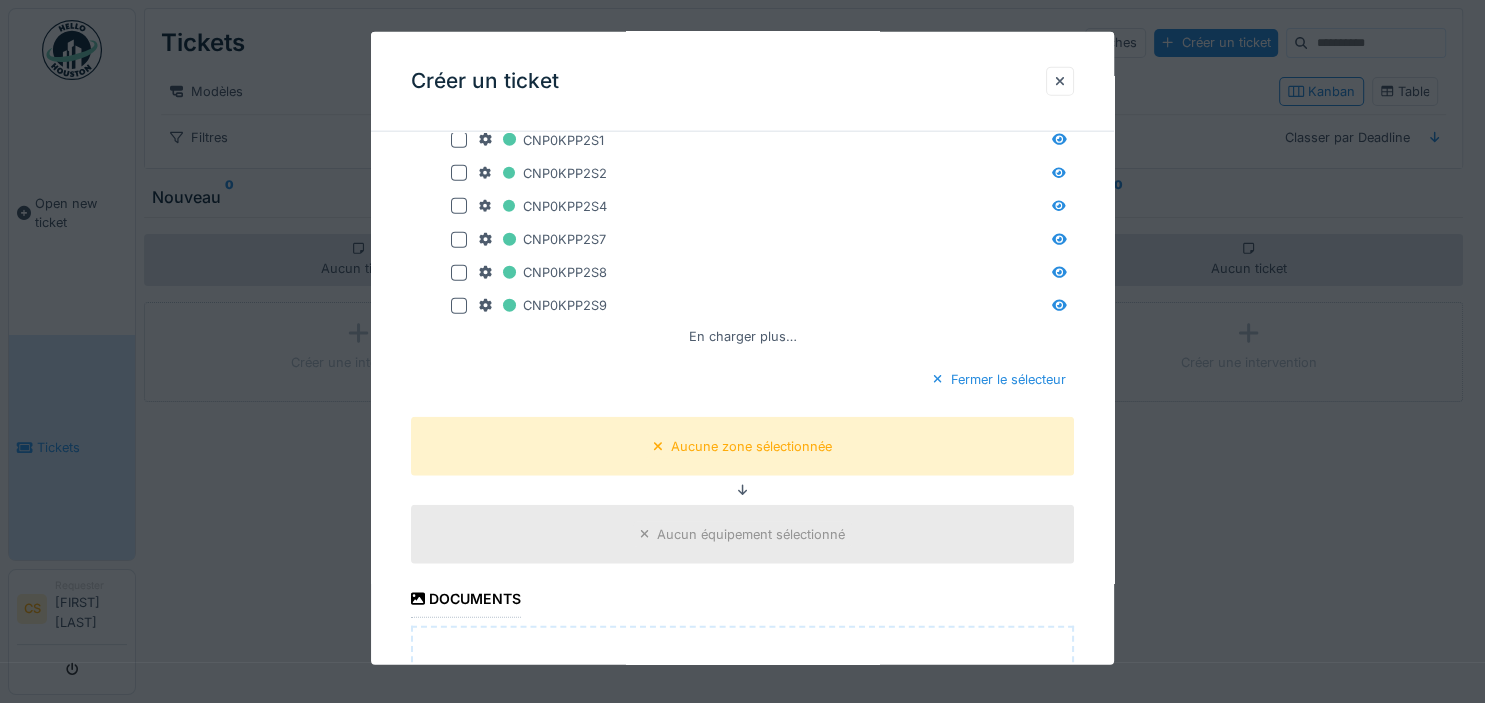 scroll, scrollTop: 4778, scrollLeft: 0, axis: vertical 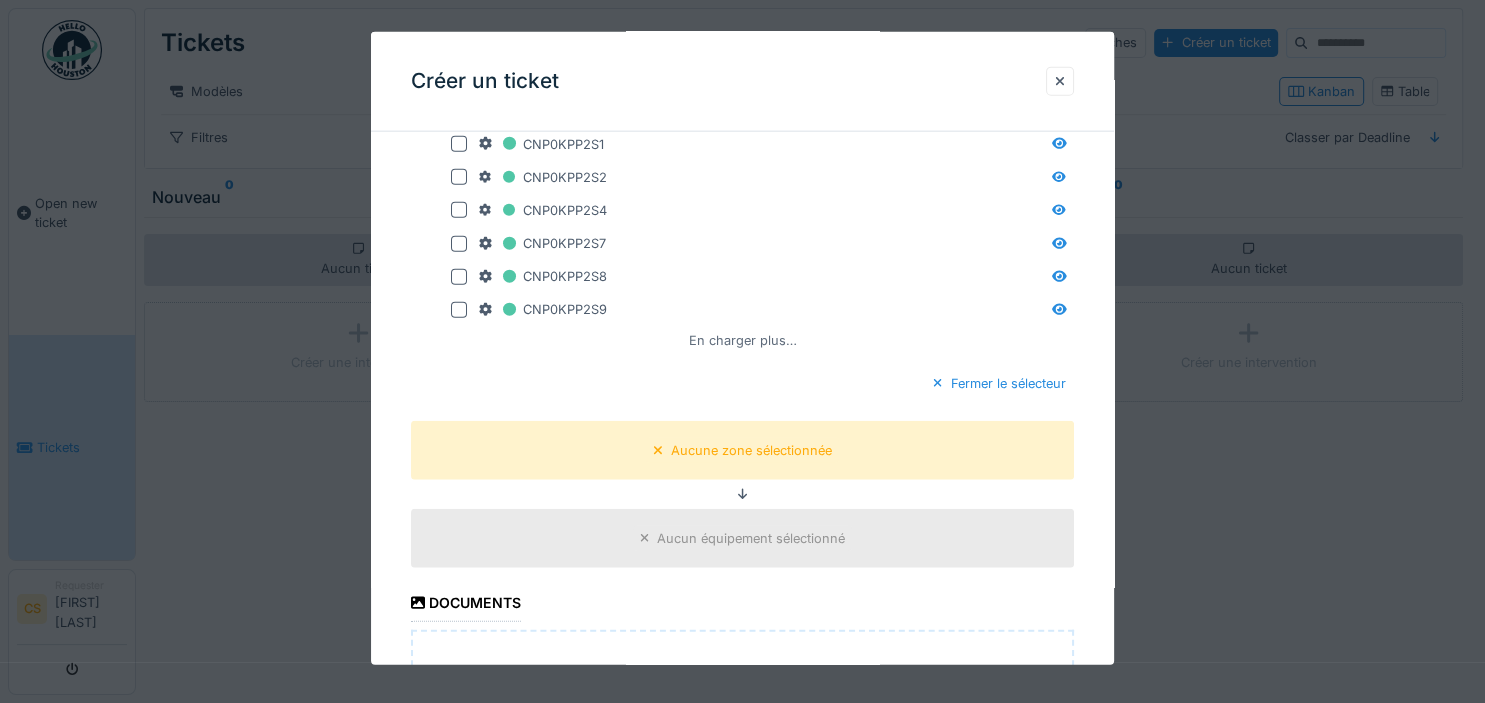 click on "En charger plus…" at bounding box center (743, 339) 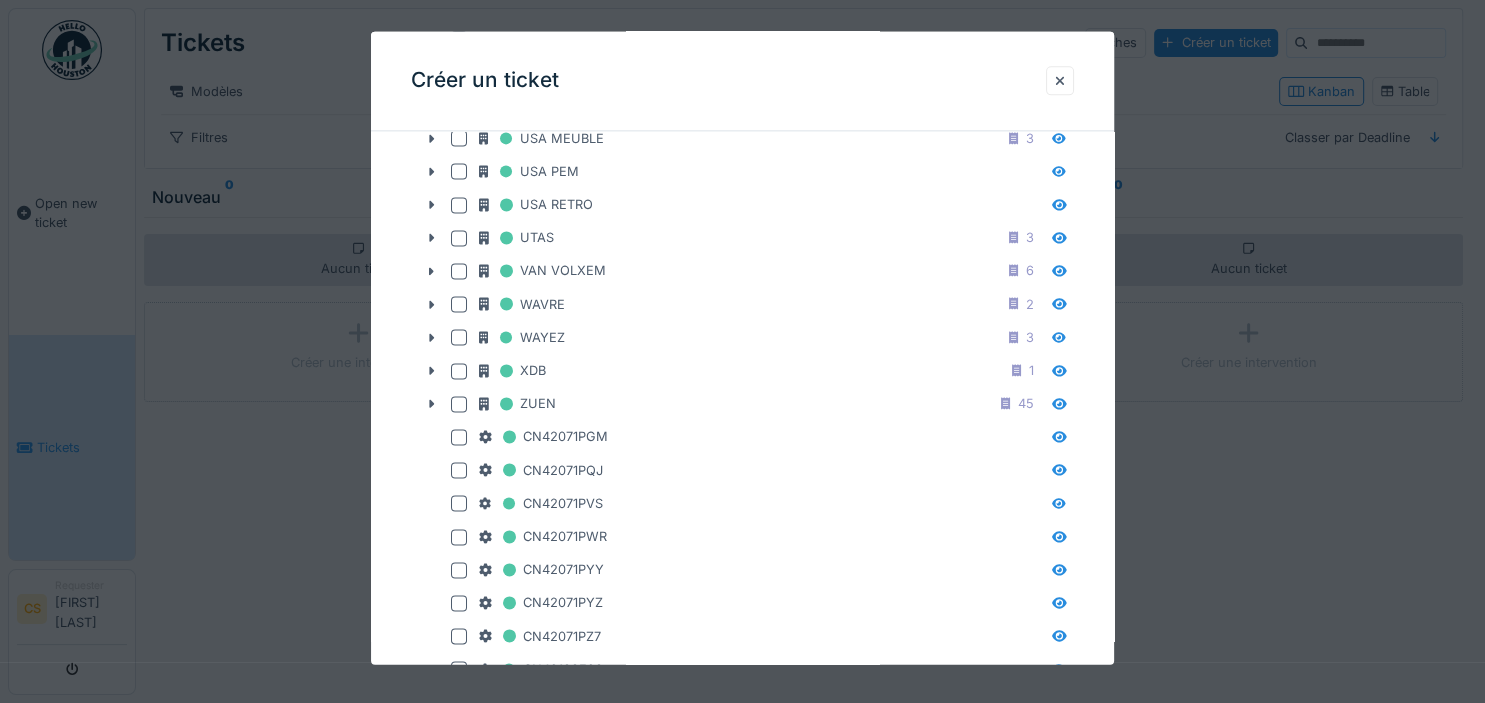 scroll, scrollTop: 2714, scrollLeft: 0, axis: vertical 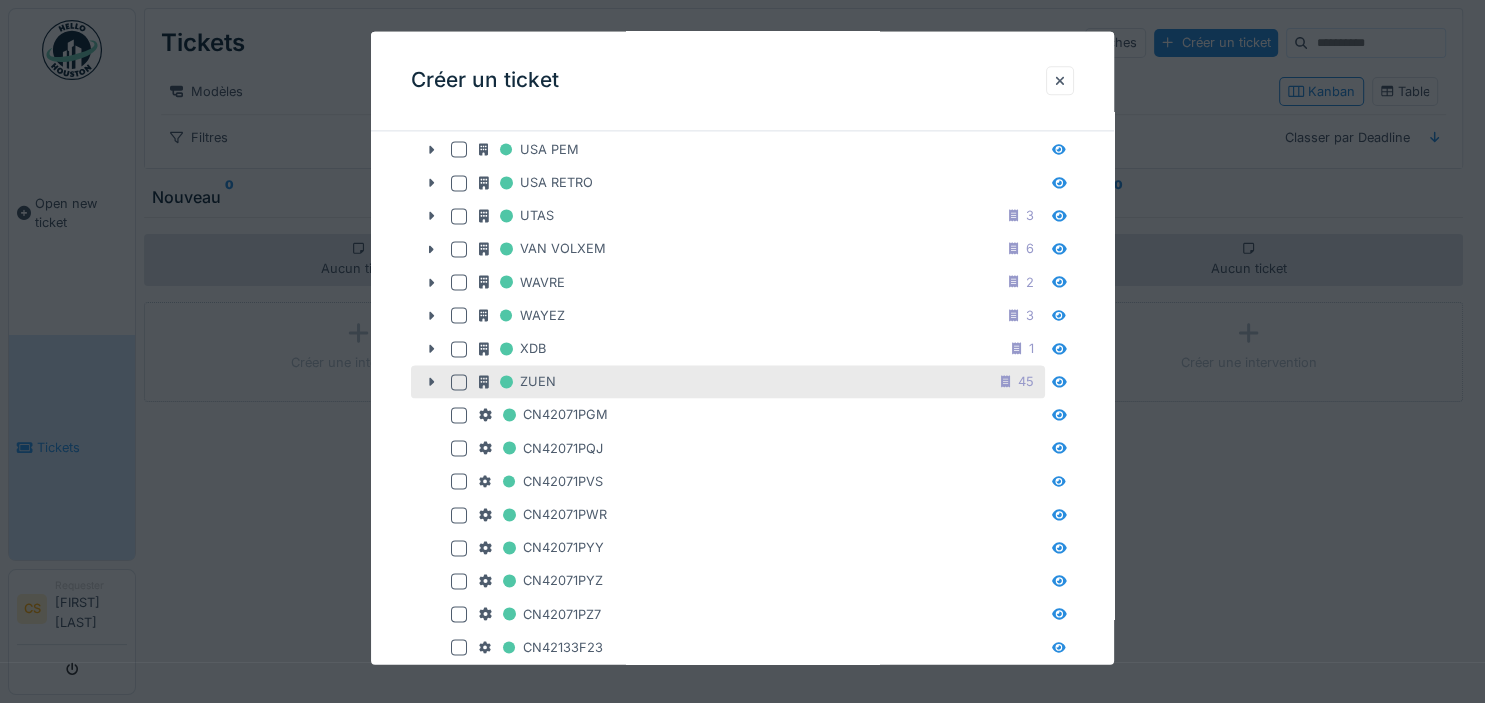 click on "ZUEN 45" at bounding box center (760, 382) 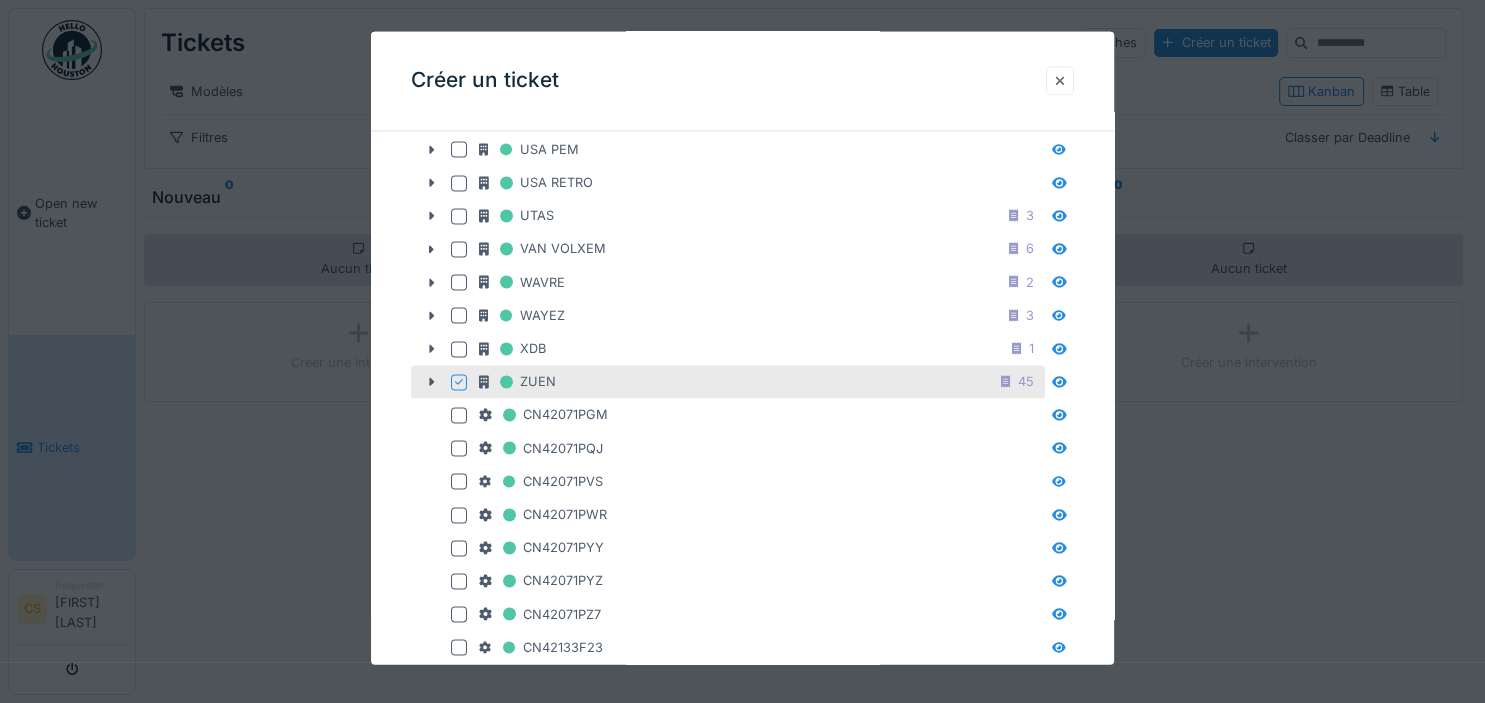 click at bounding box center [1060, 81] 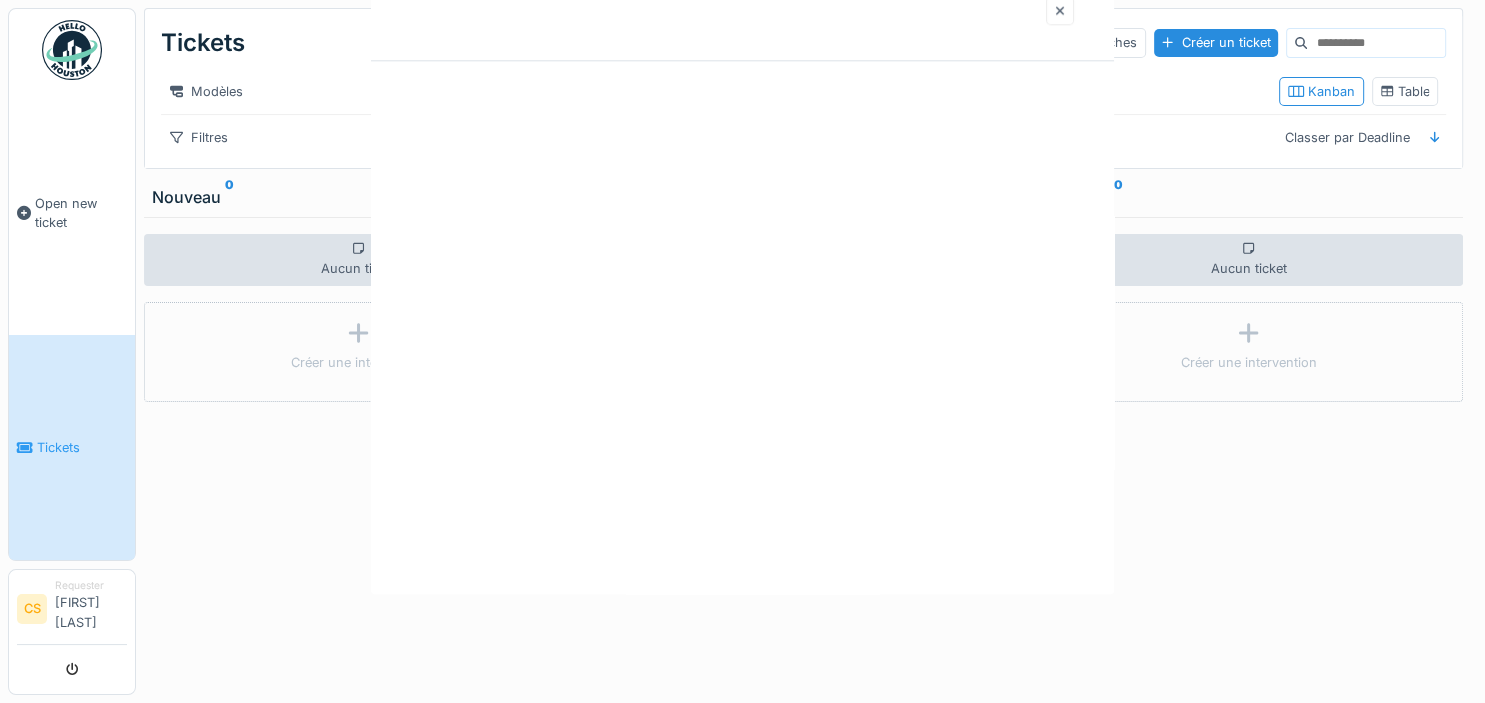 scroll, scrollTop: 0, scrollLeft: 0, axis: both 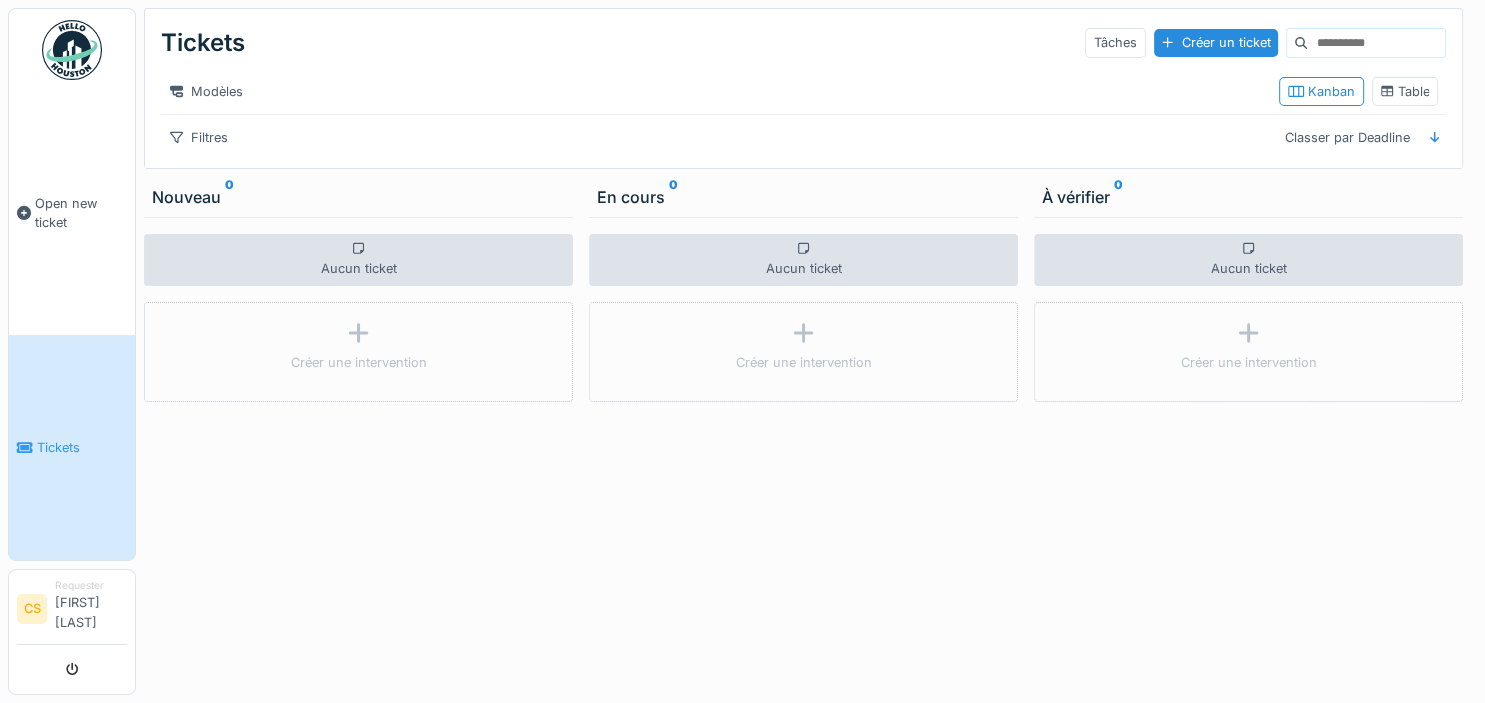 click on "Nouveau 0" at bounding box center (358, 197) 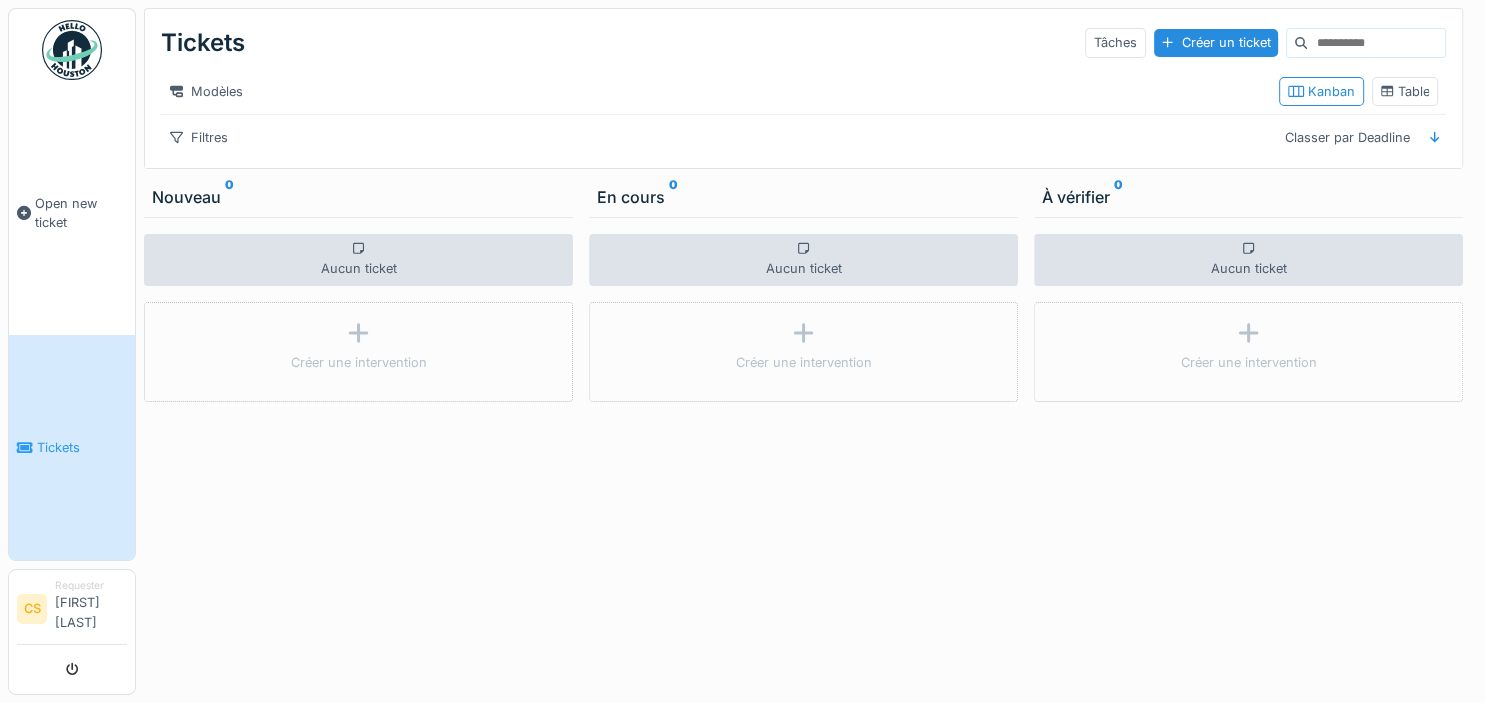 click on "Nouveau 0" at bounding box center [358, 197] 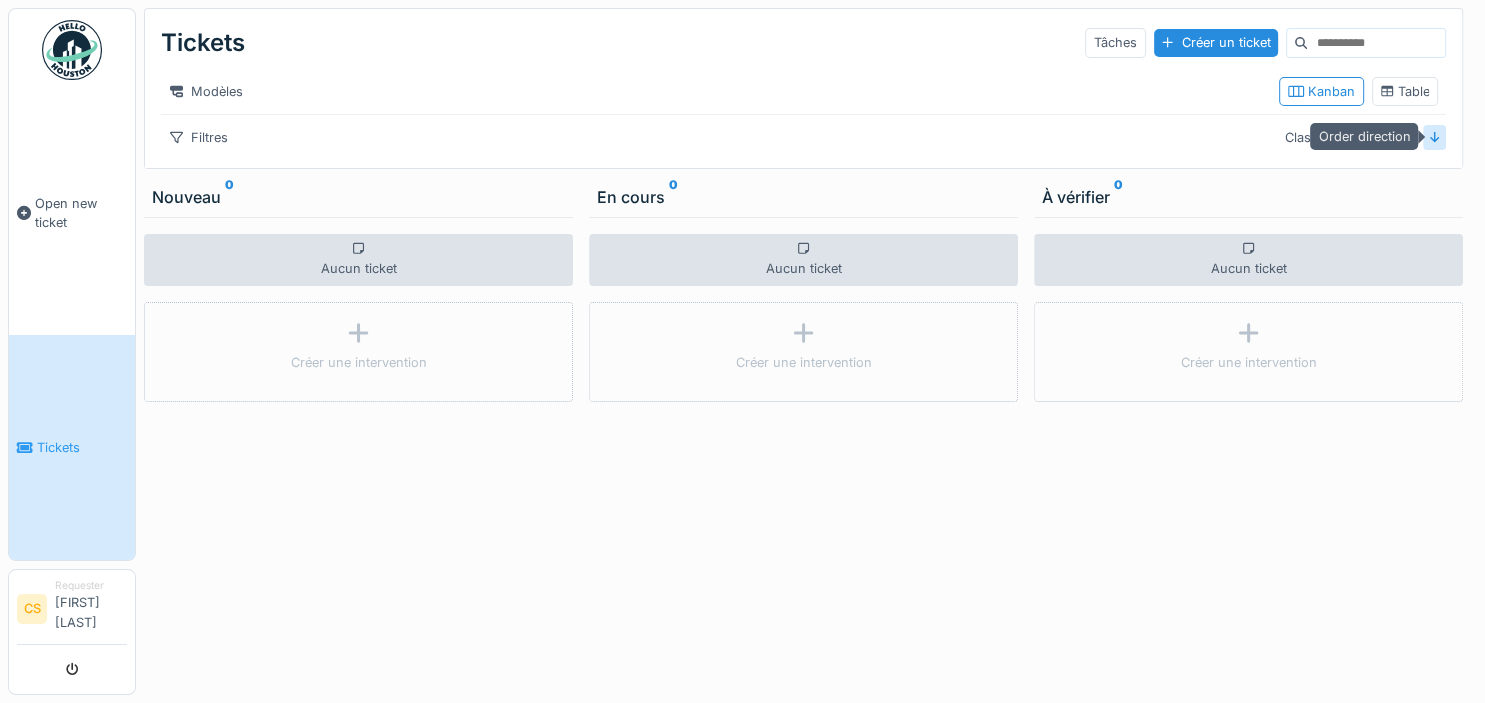 click at bounding box center [1435, 137] 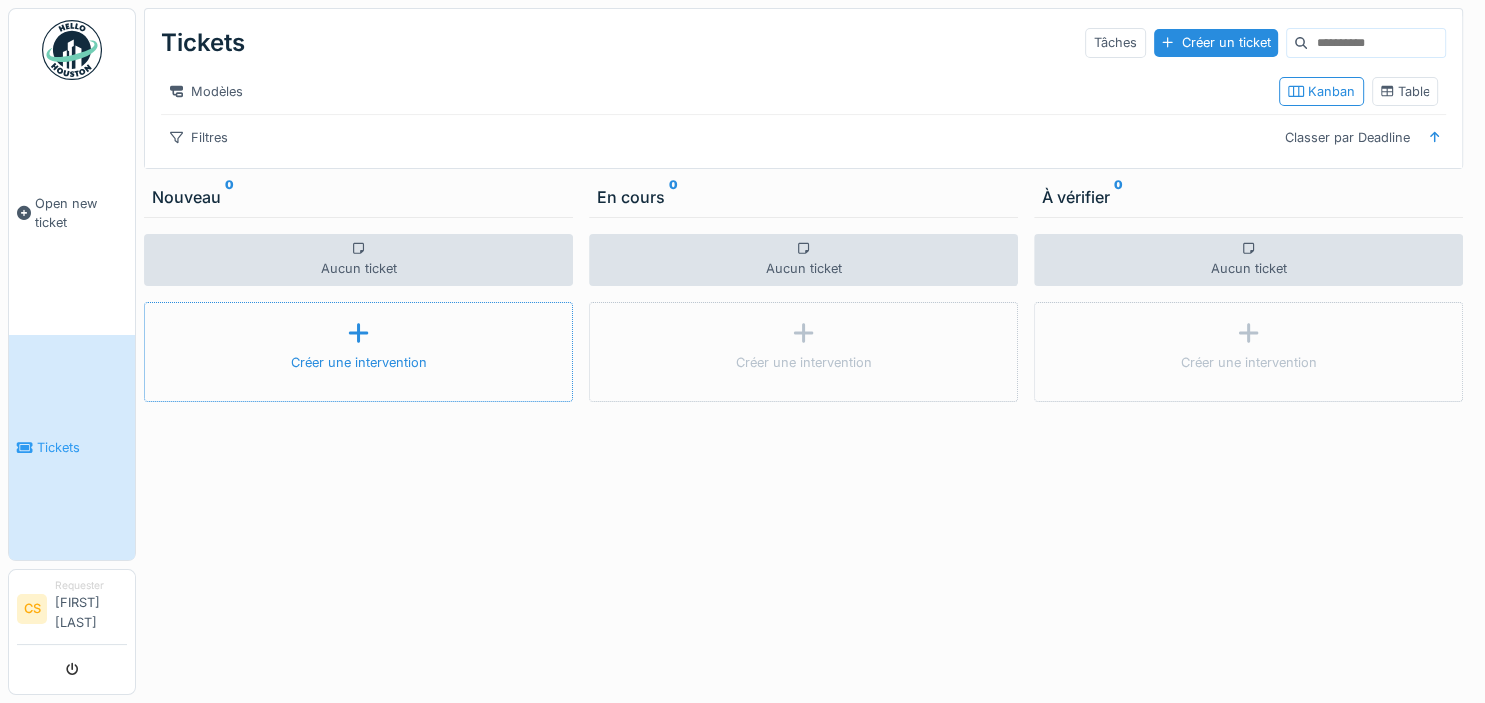 click 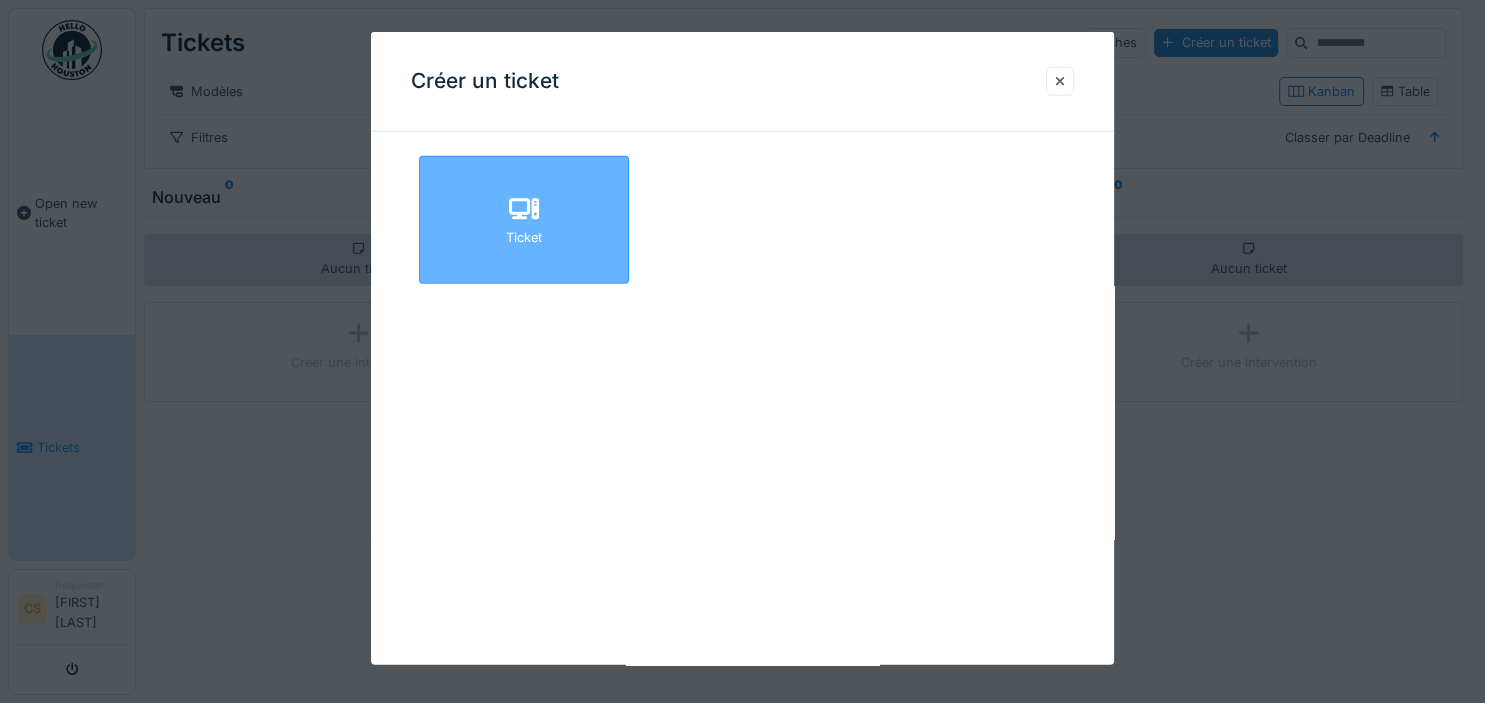 click on "Ticket" at bounding box center (524, 220) 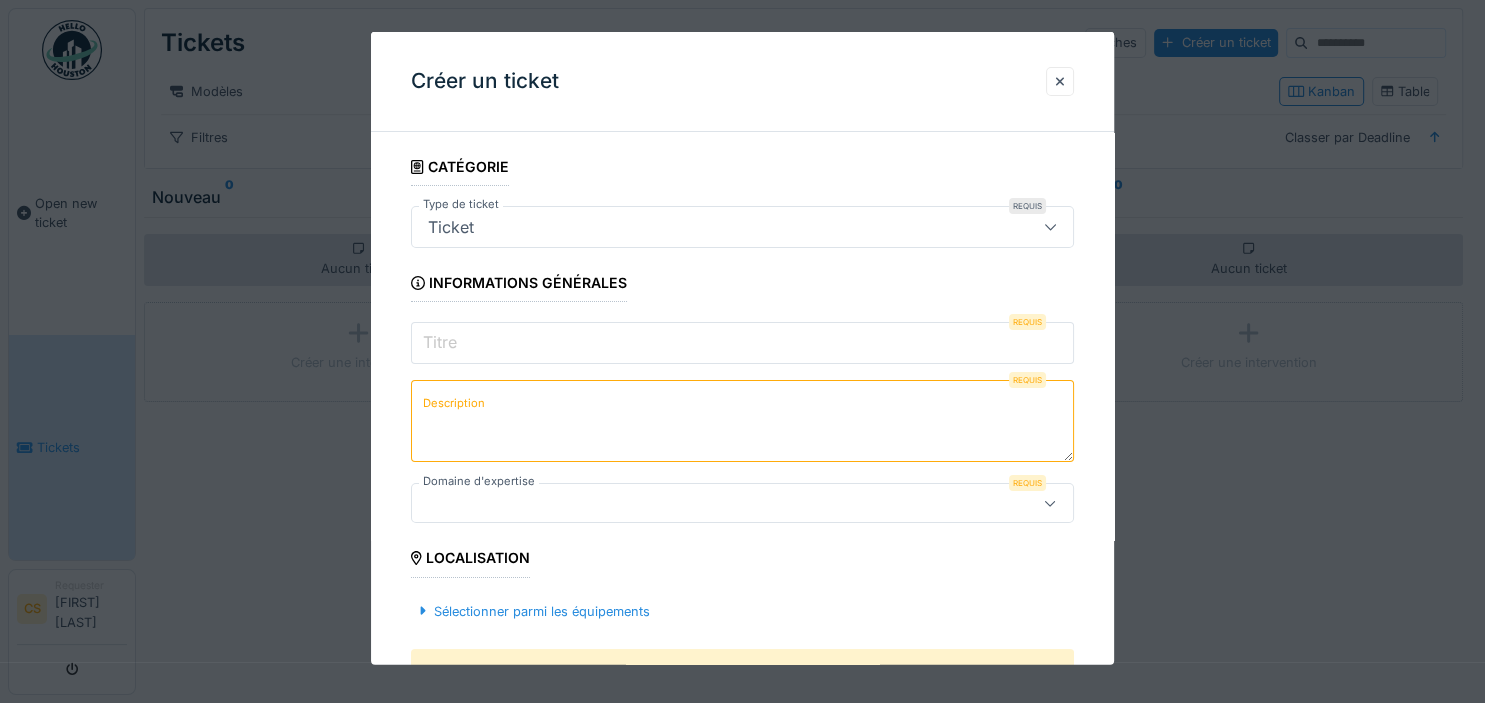 click on "Titre" at bounding box center [742, 343] 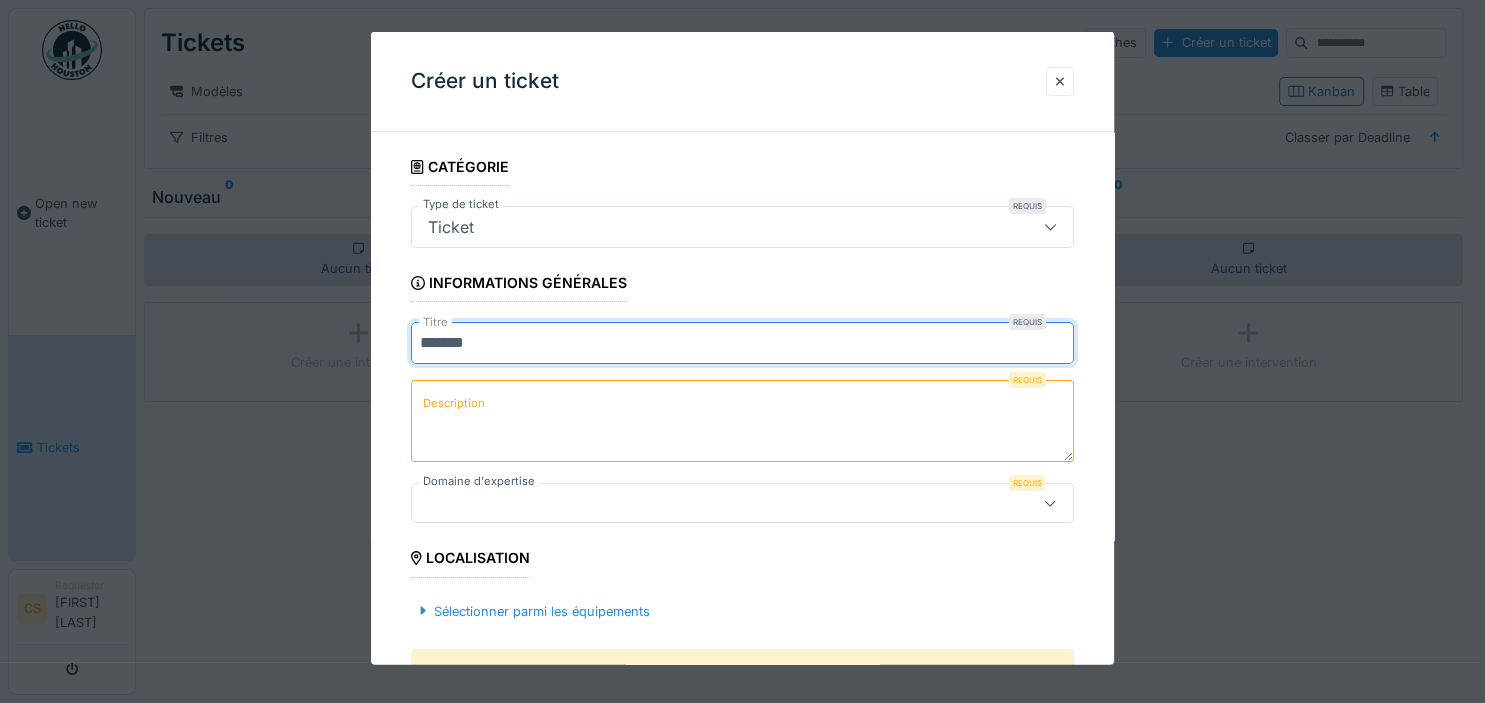 type on "*******" 